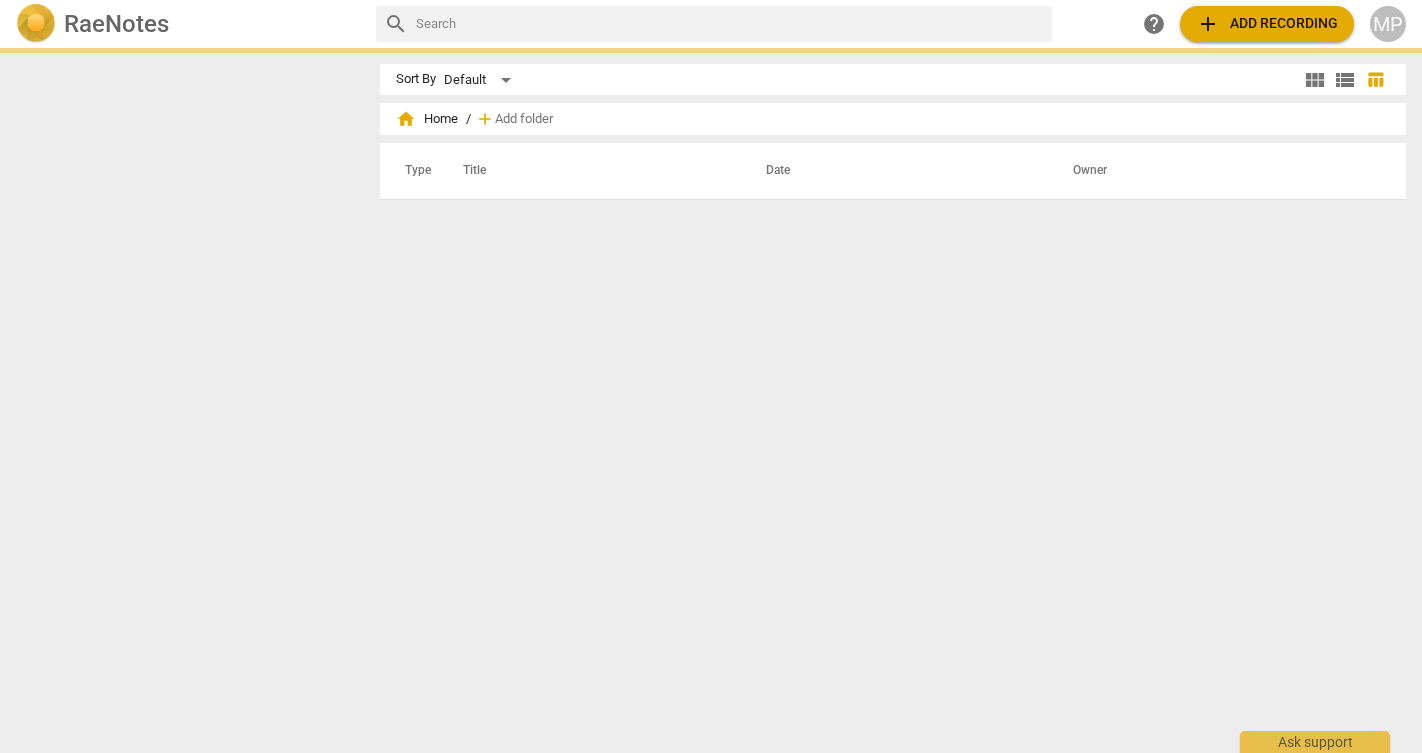 scroll, scrollTop: 0, scrollLeft: 0, axis: both 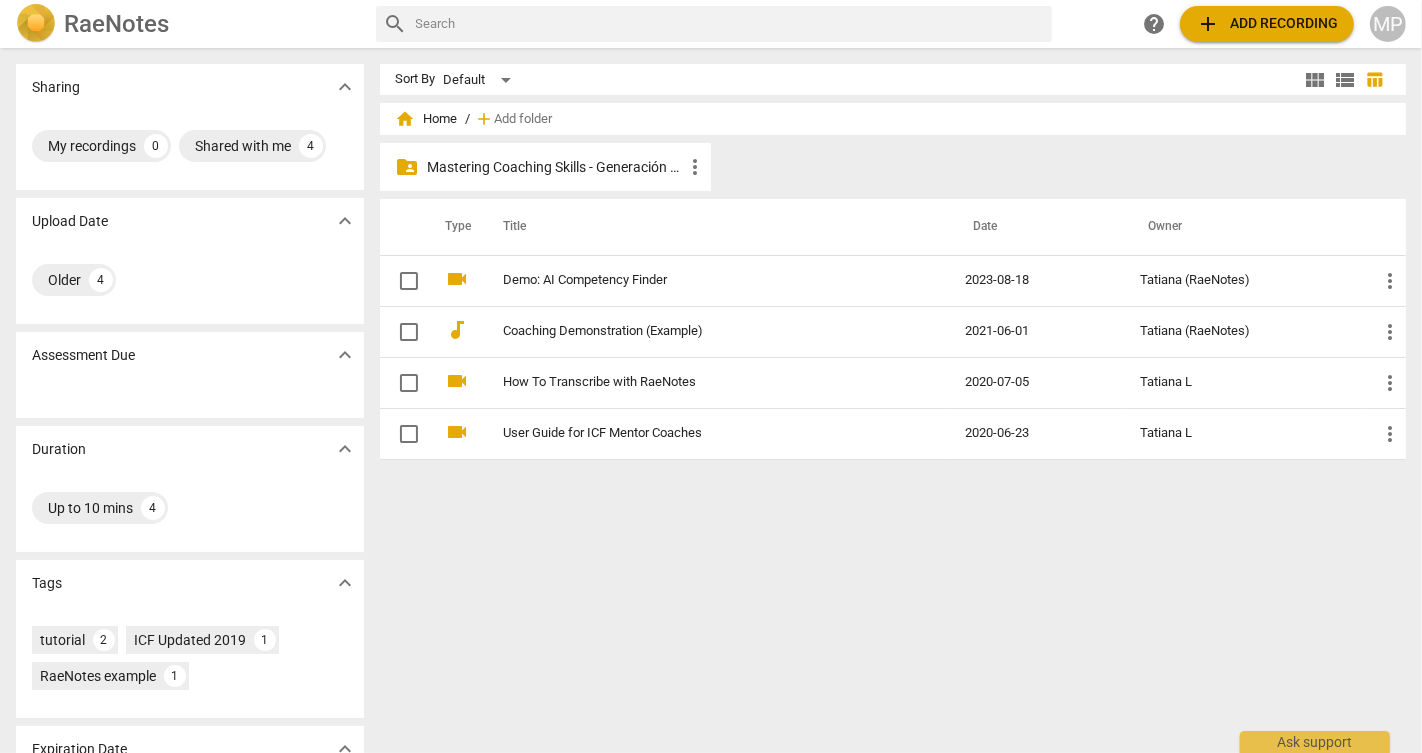 click on "Mastering Coaching Skills - Generación 31" at bounding box center [555, 167] 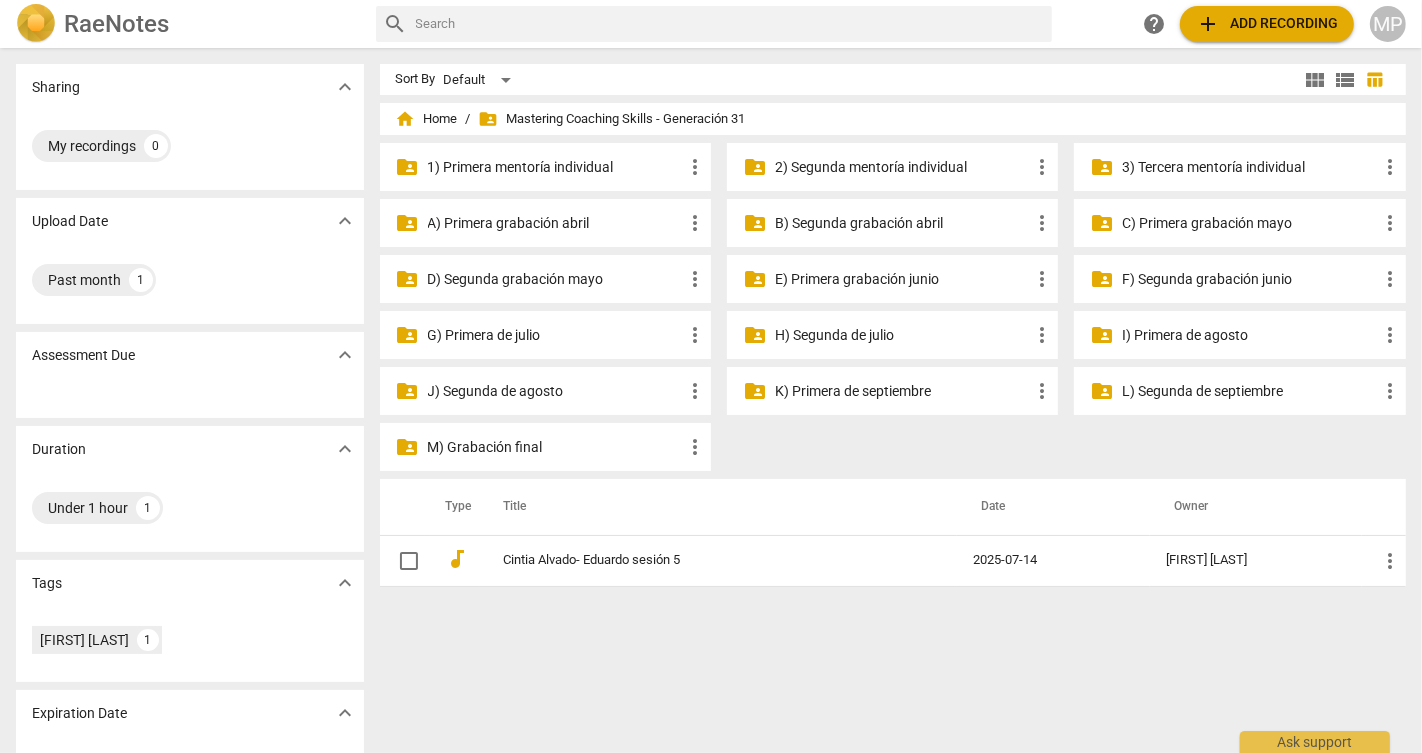 click on "M) Grabación final" at bounding box center (555, 447) 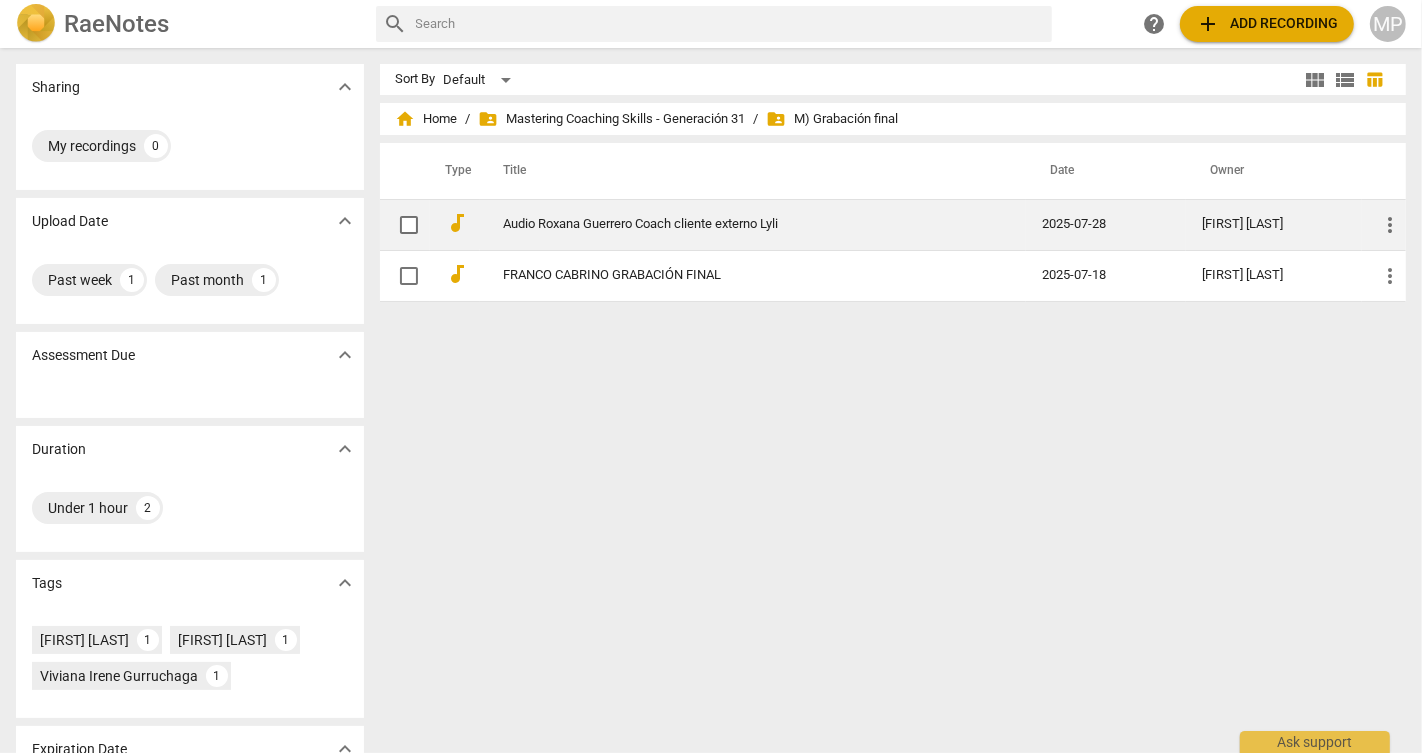 click on "Audio Roxana Guerrero Coach cliente externo Lyli" at bounding box center (753, 224) 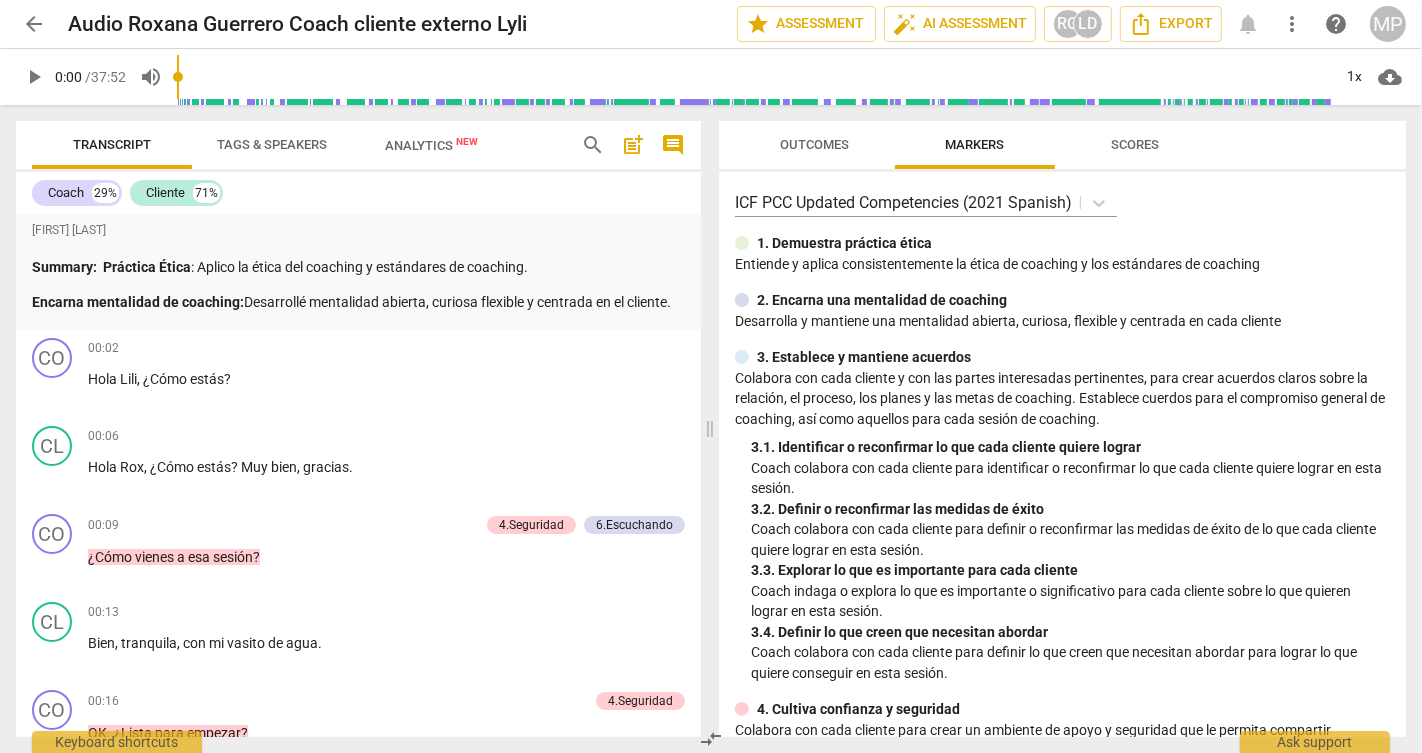 click on "play_arrow" at bounding box center [34, 77] 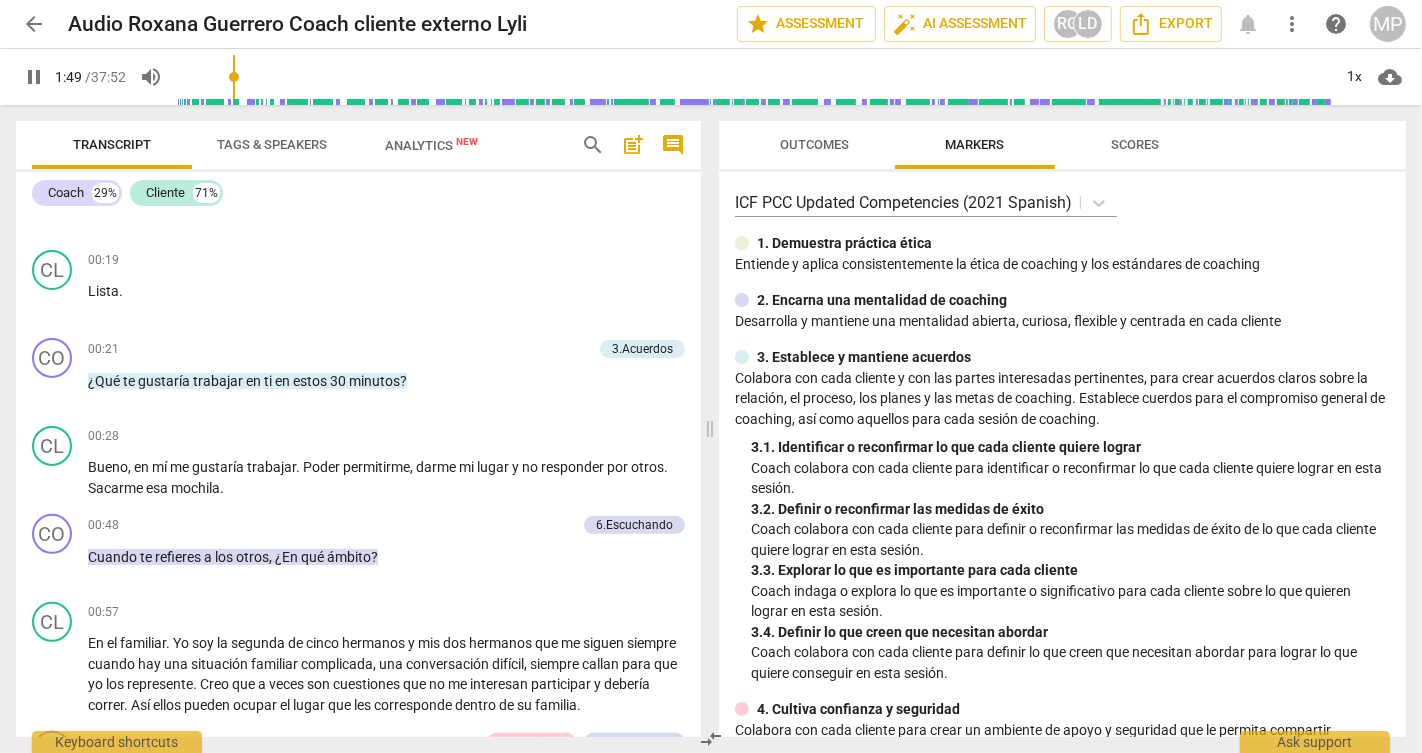 scroll, scrollTop: 1180, scrollLeft: 0, axis: vertical 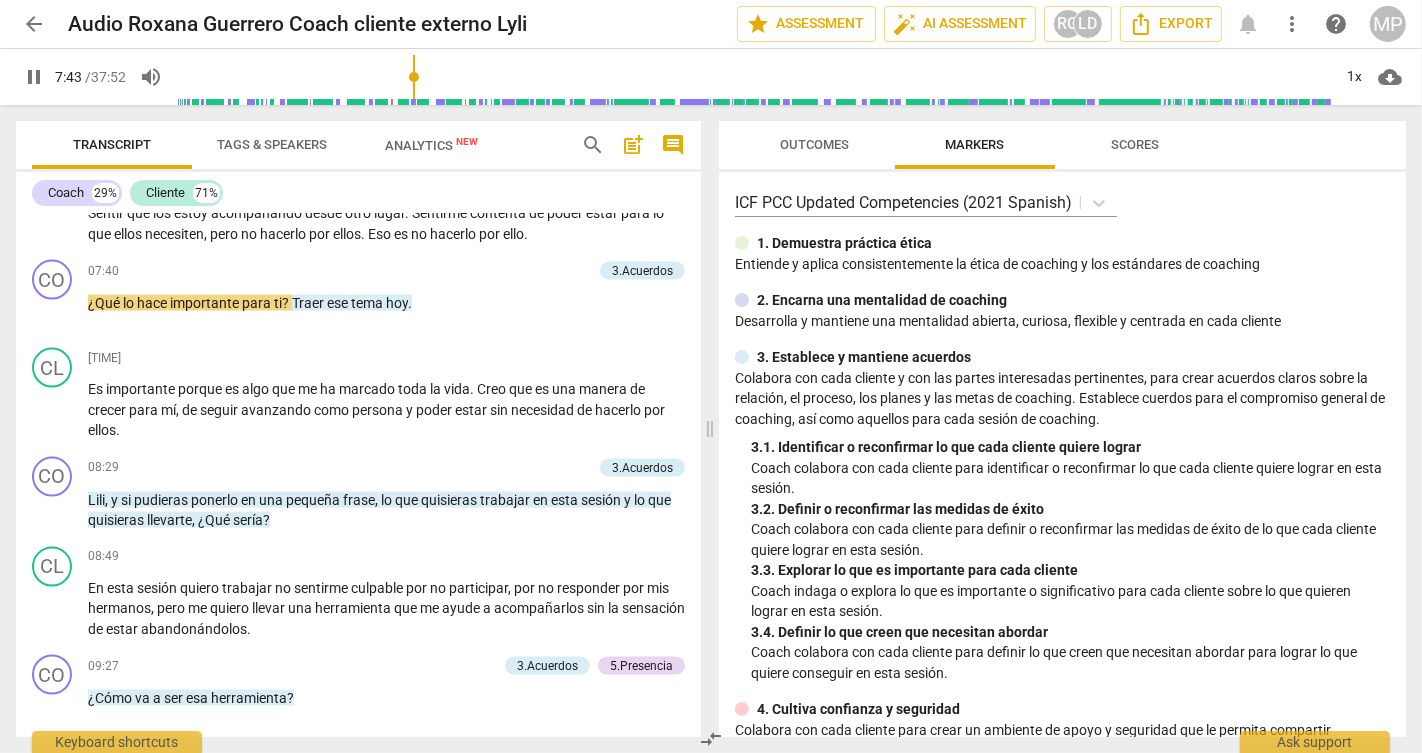 click on "pause" at bounding box center [34, 77] 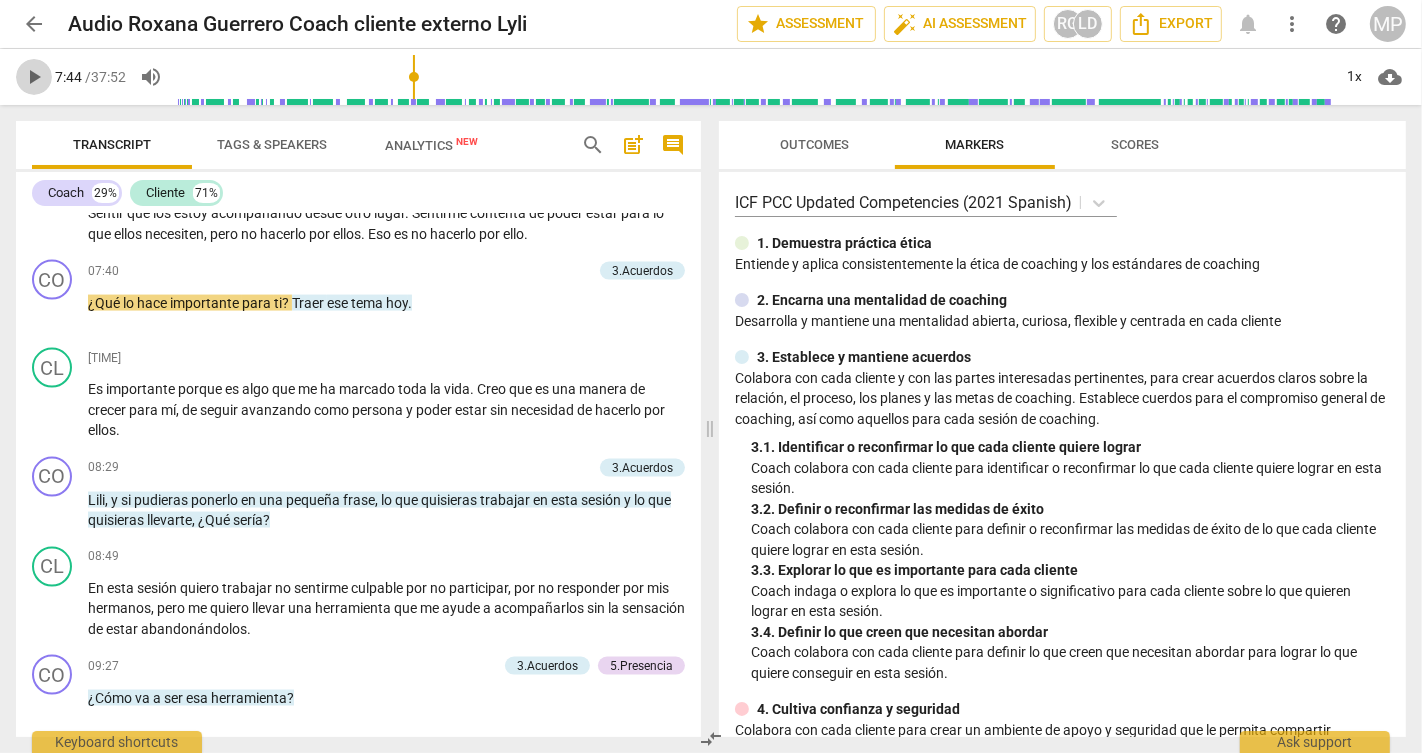 click on "play_arrow" at bounding box center [34, 77] 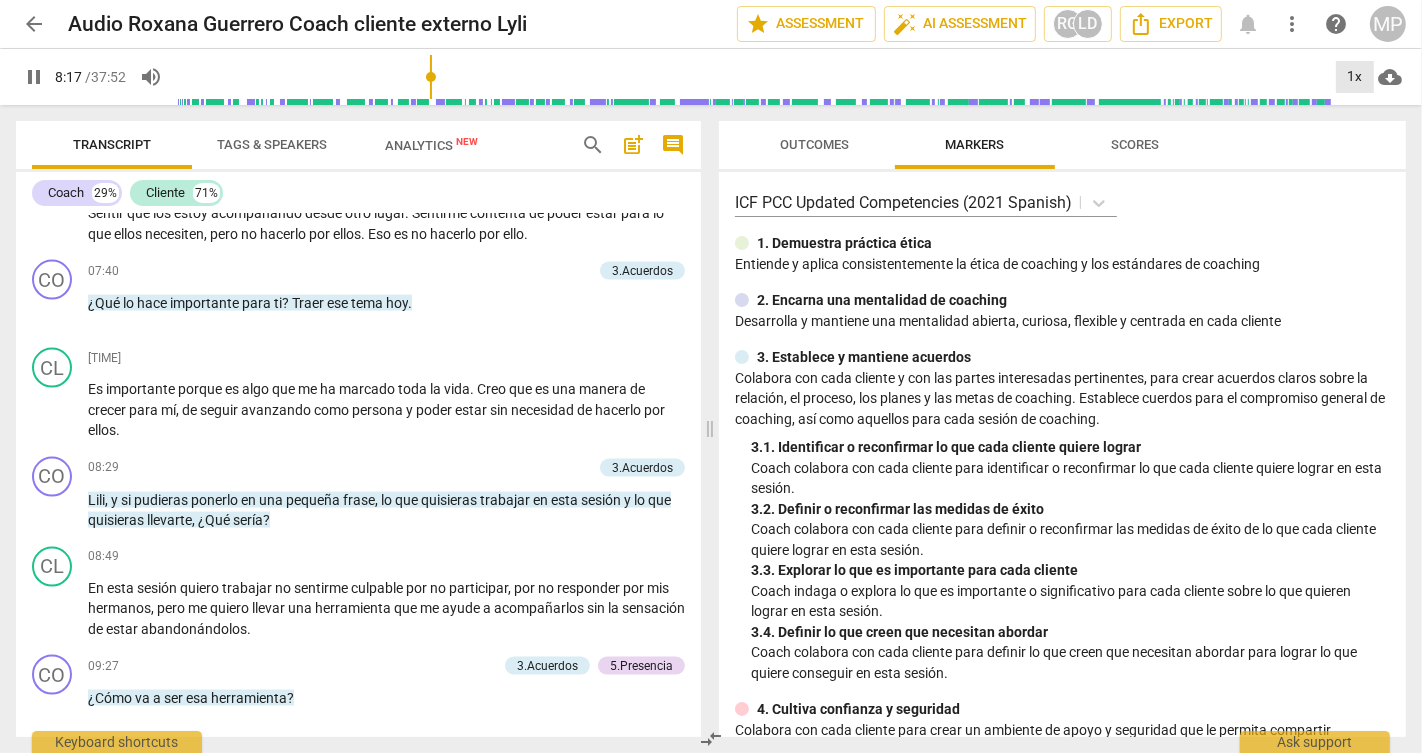 click on "1x" at bounding box center [1355, 77] 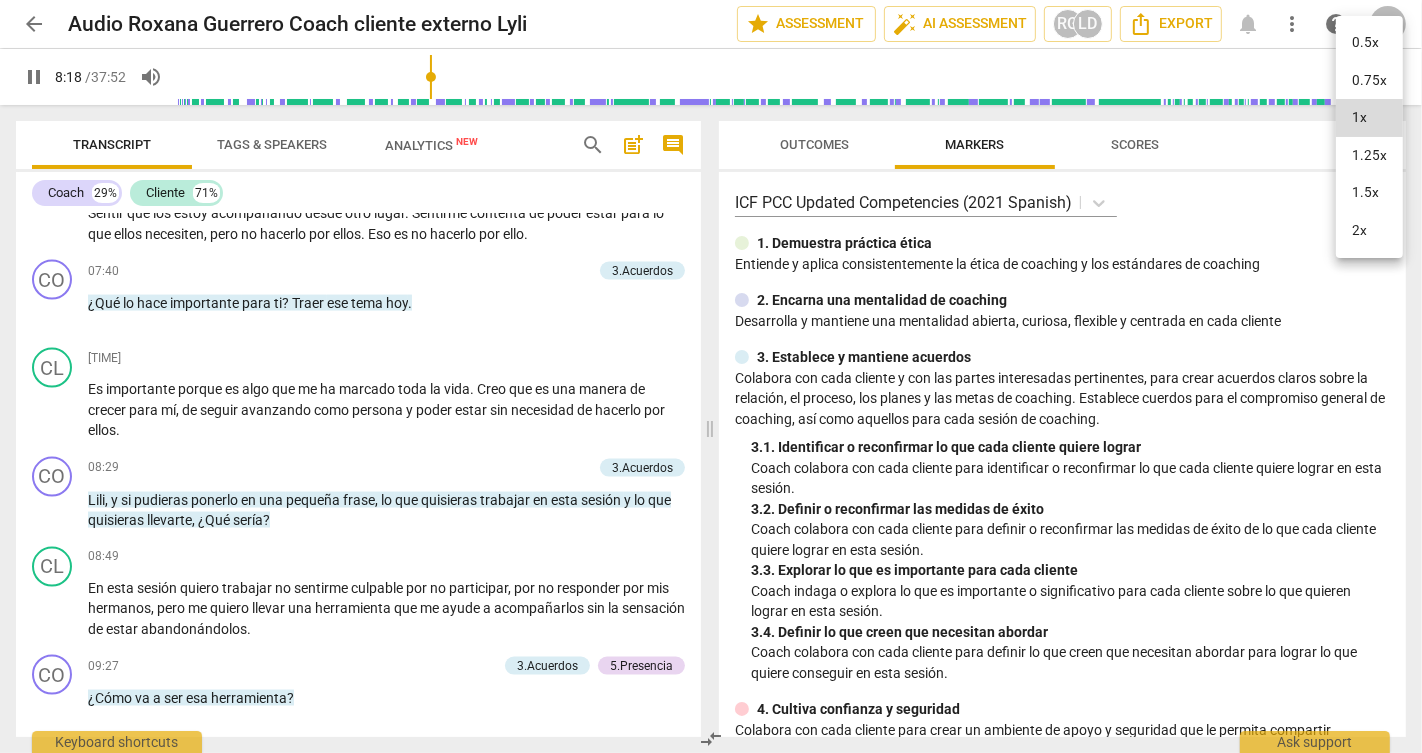 click on "1.25x" at bounding box center [1369, 156] 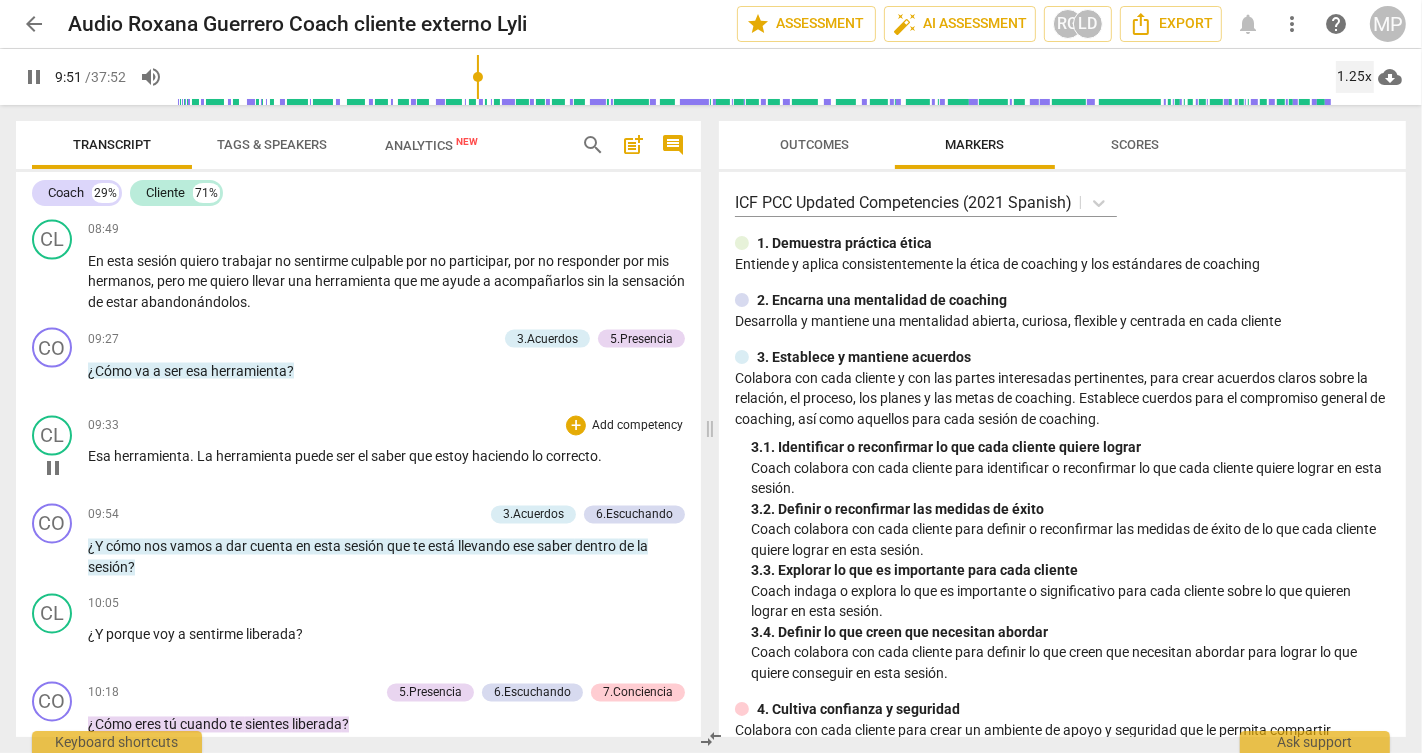 scroll, scrollTop: 2977, scrollLeft: 0, axis: vertical 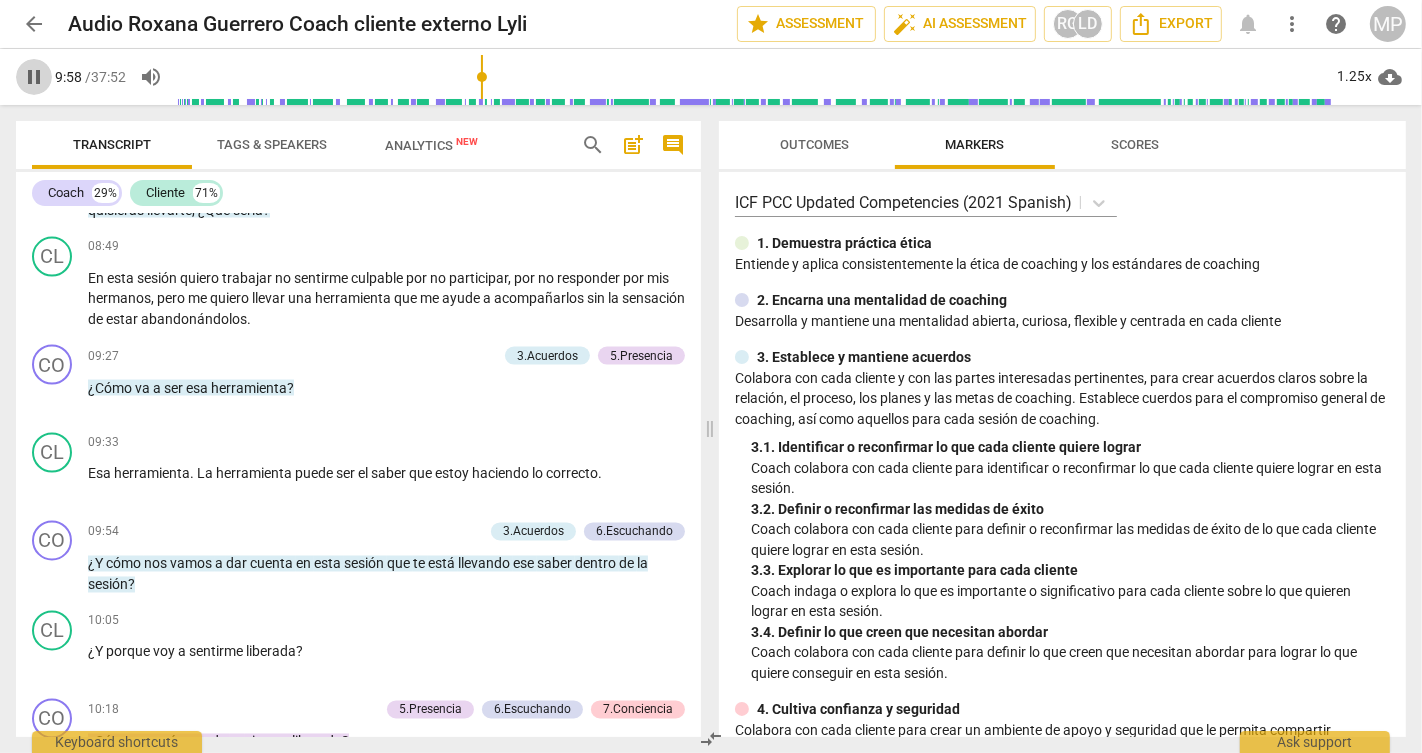 click on "pause" at bounding box center (34, 77) 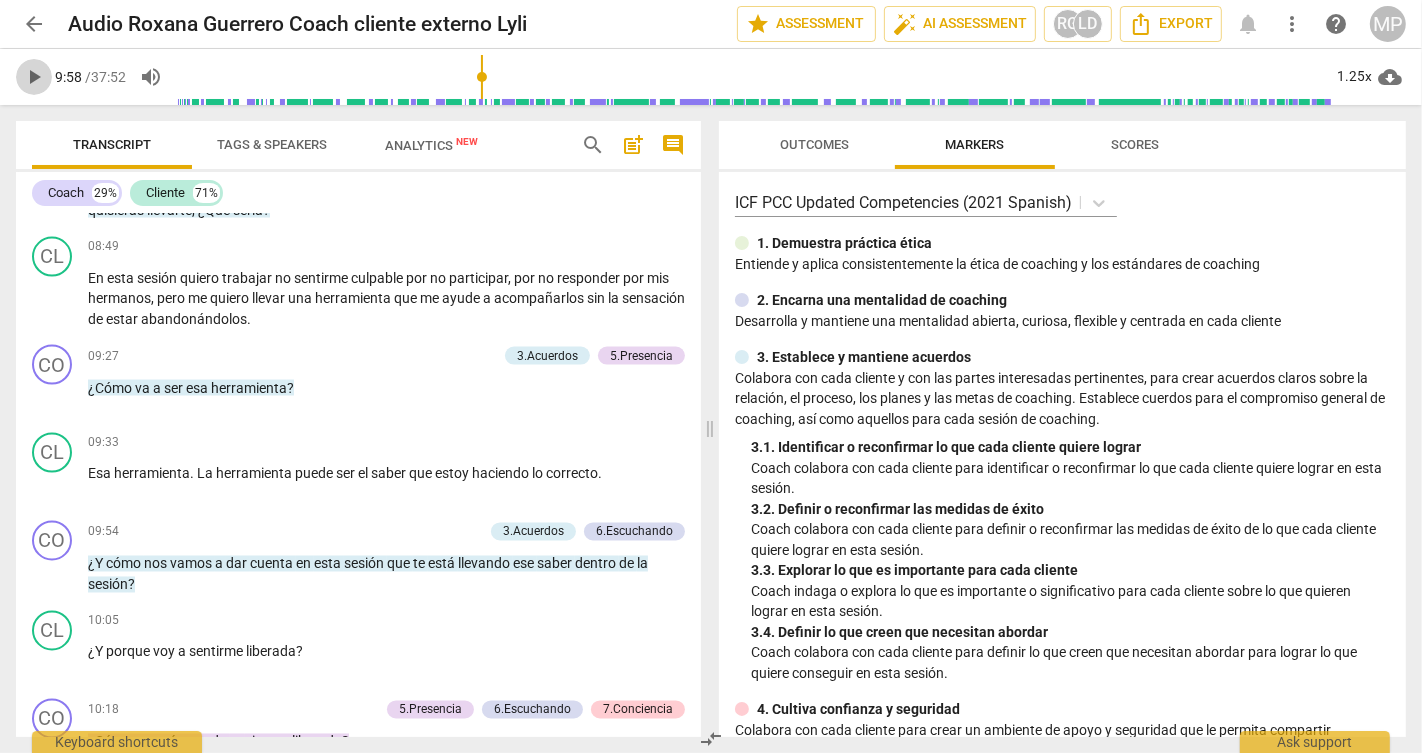 click on "play_arrow" at bounding box center (34, 77) 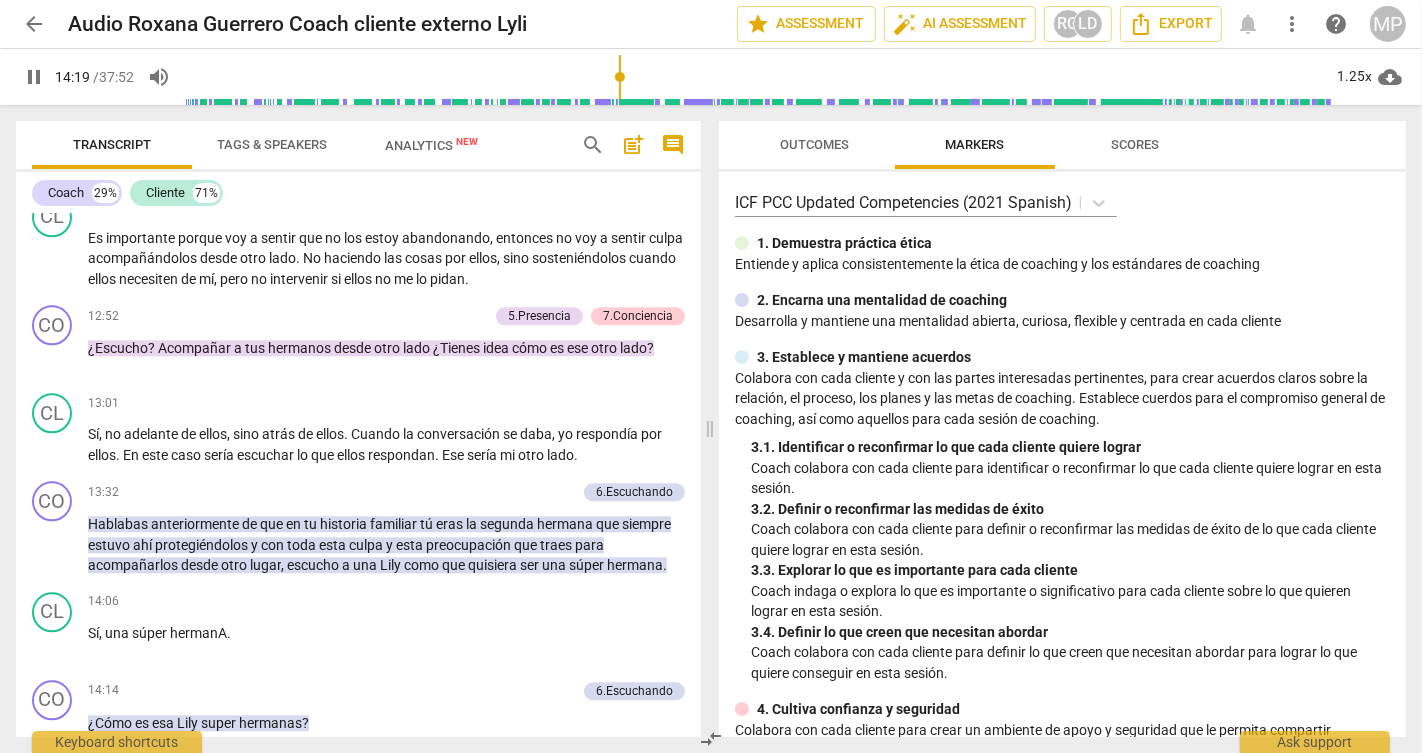 scroll, scrollTop: 4707, scrollLeft: 0, axis: vertical 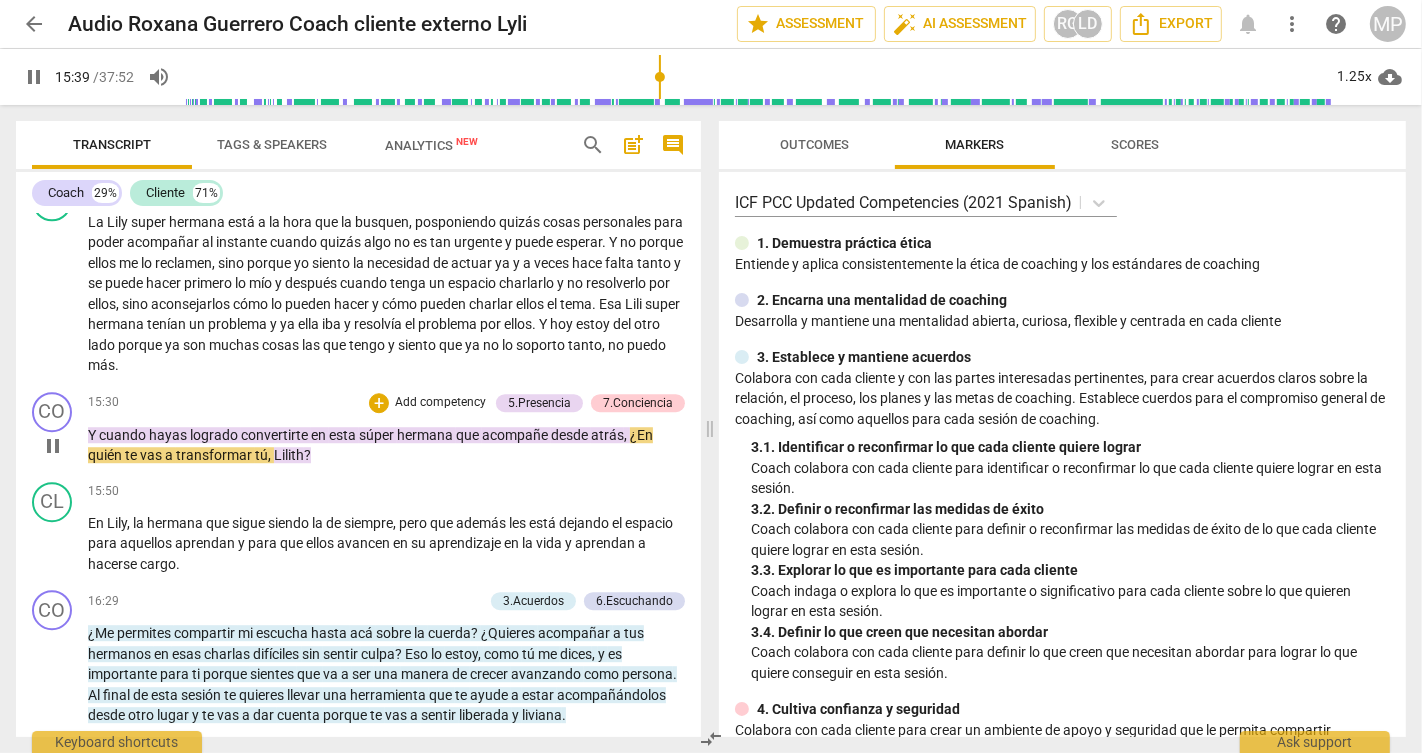 click on "pause" at bounding box center [53, 446] 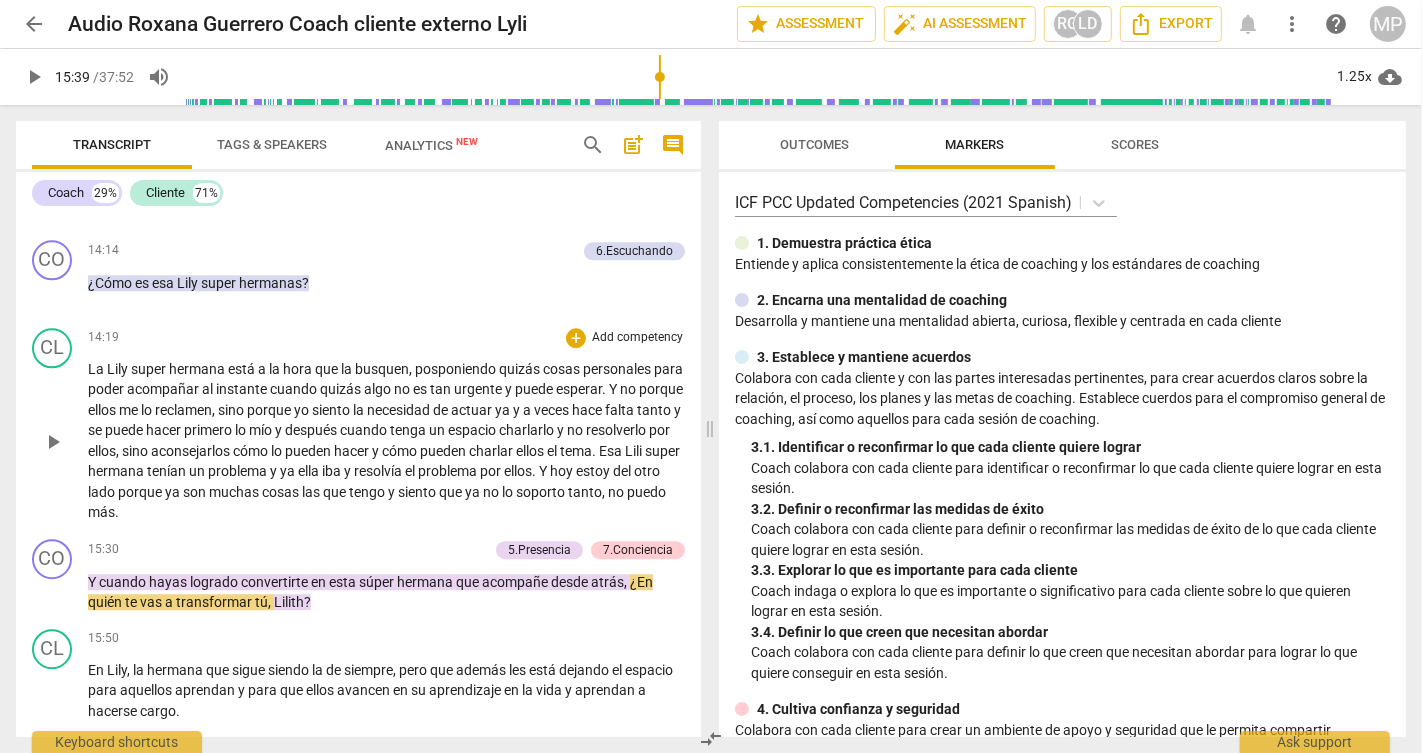 scroll, scrollTop: 4593, scrollLeft: 0, axis: vertical 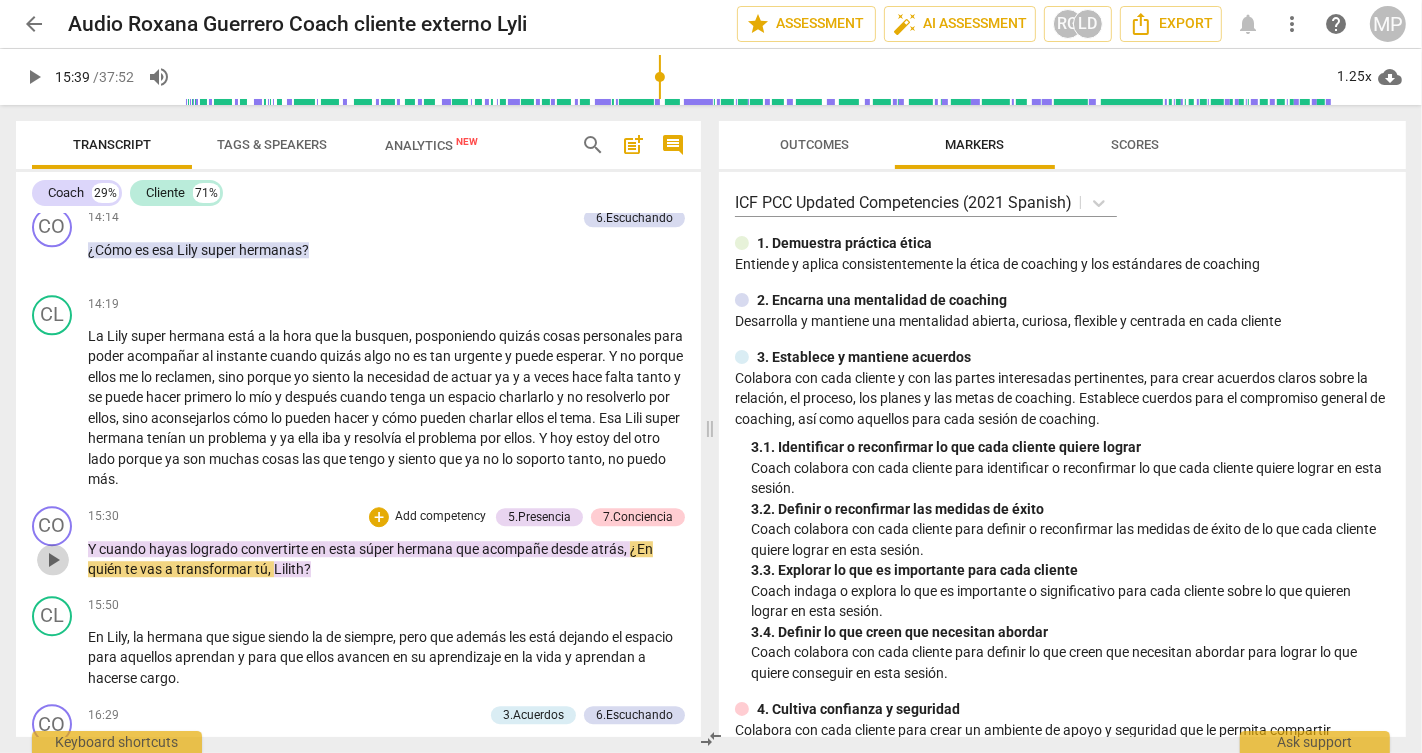 click on "play_arrow" at bounding box center (53, 560) 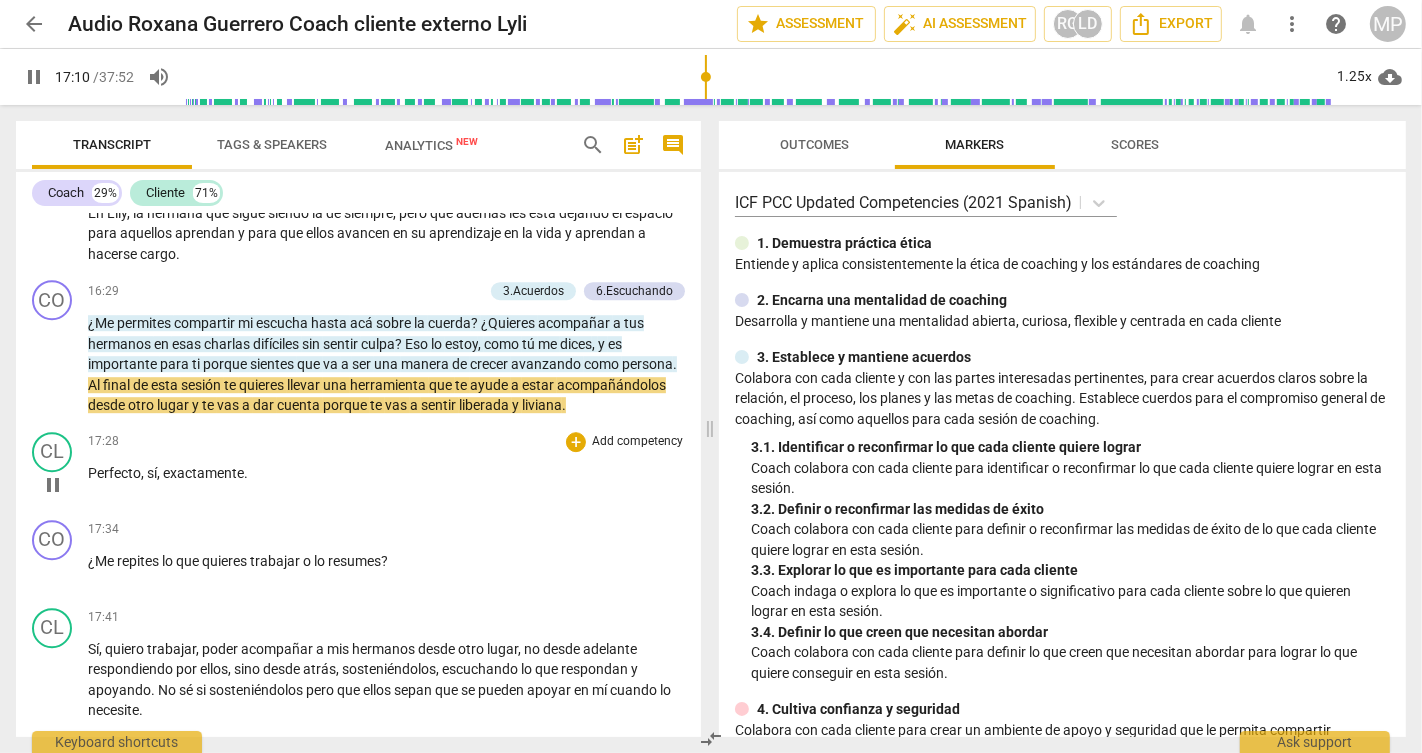 scroll, scrollTop: 4947, scrollLeft: 0, axis: vertical 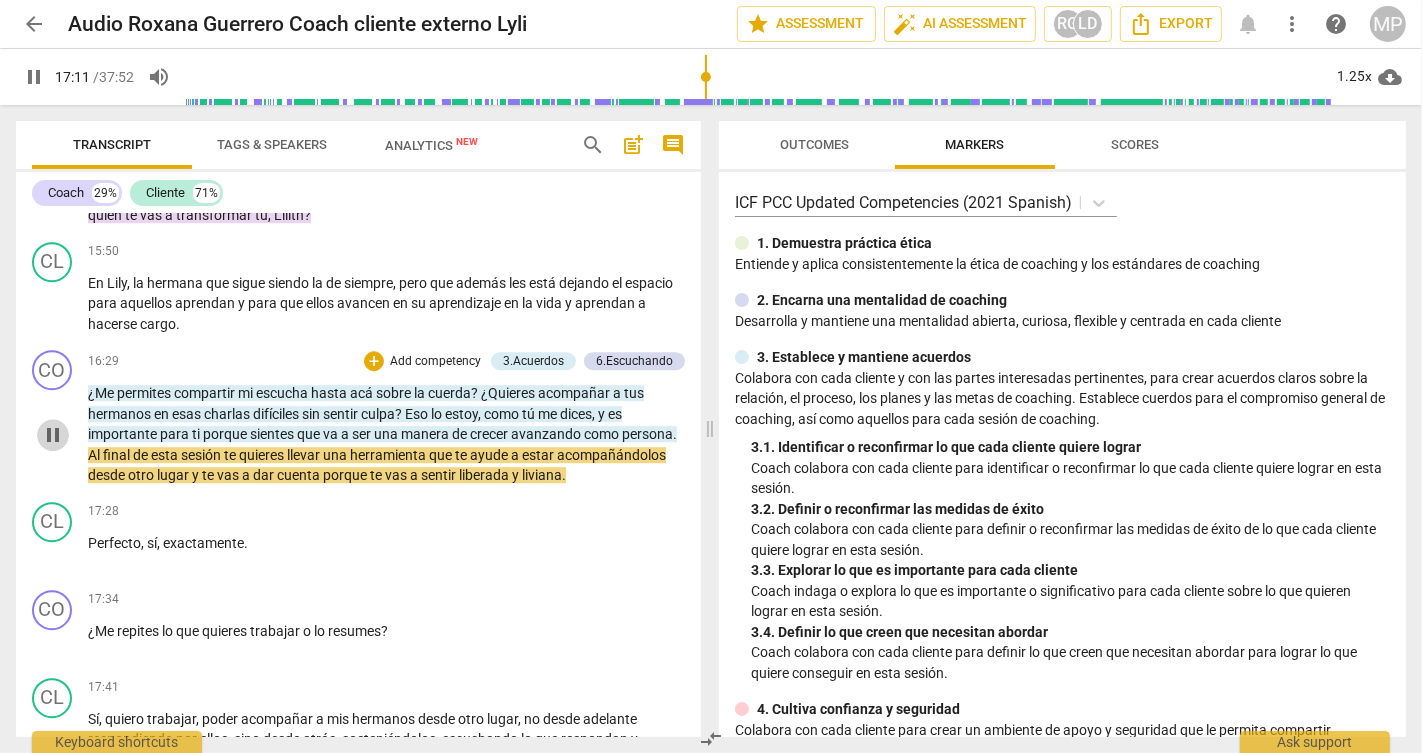 click on "pause" at bounding box center [53, 435] 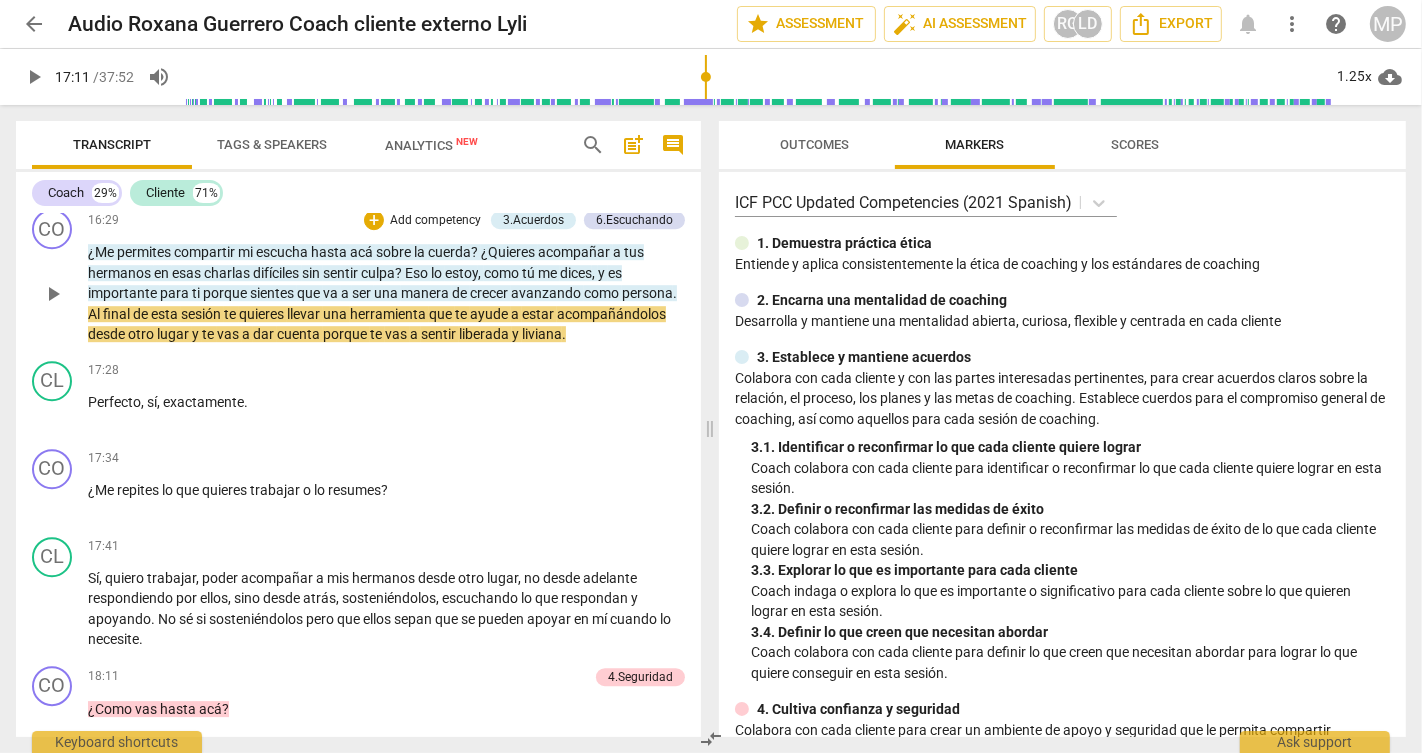 scroll, scrollTop: 5092, scrollLeft: 0, axis: vertical 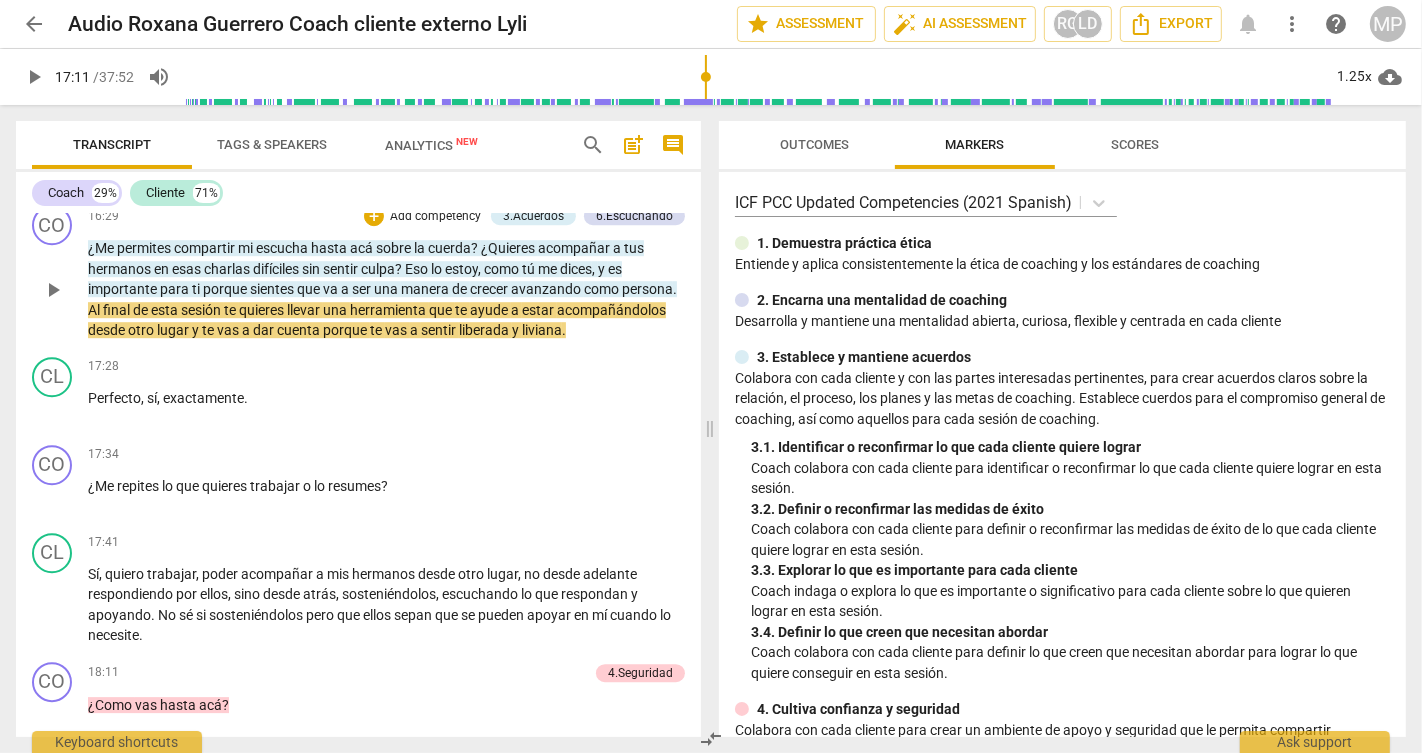click on "play_arrow" at bounding box center (53, 290) 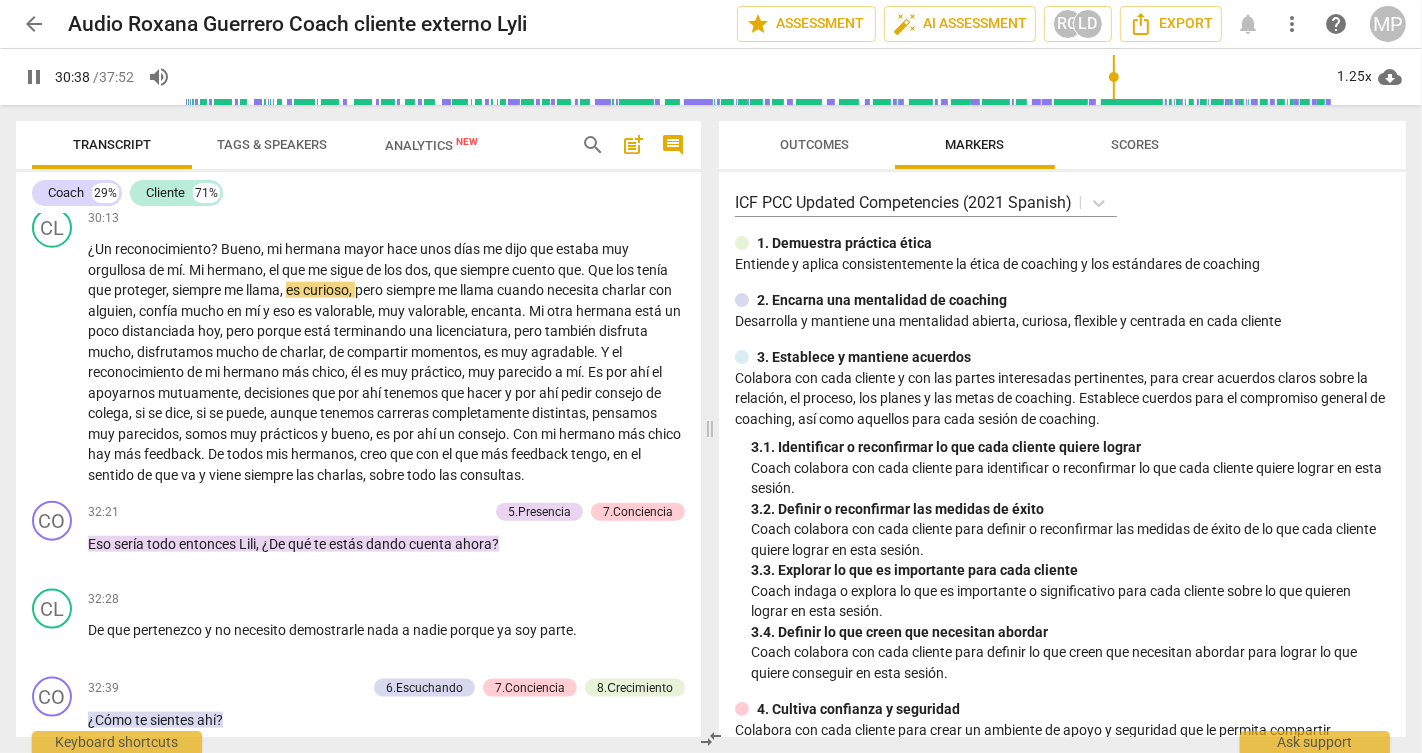 scroll, scrollTop: 8460, scrollLeft: 0, axis: vertical 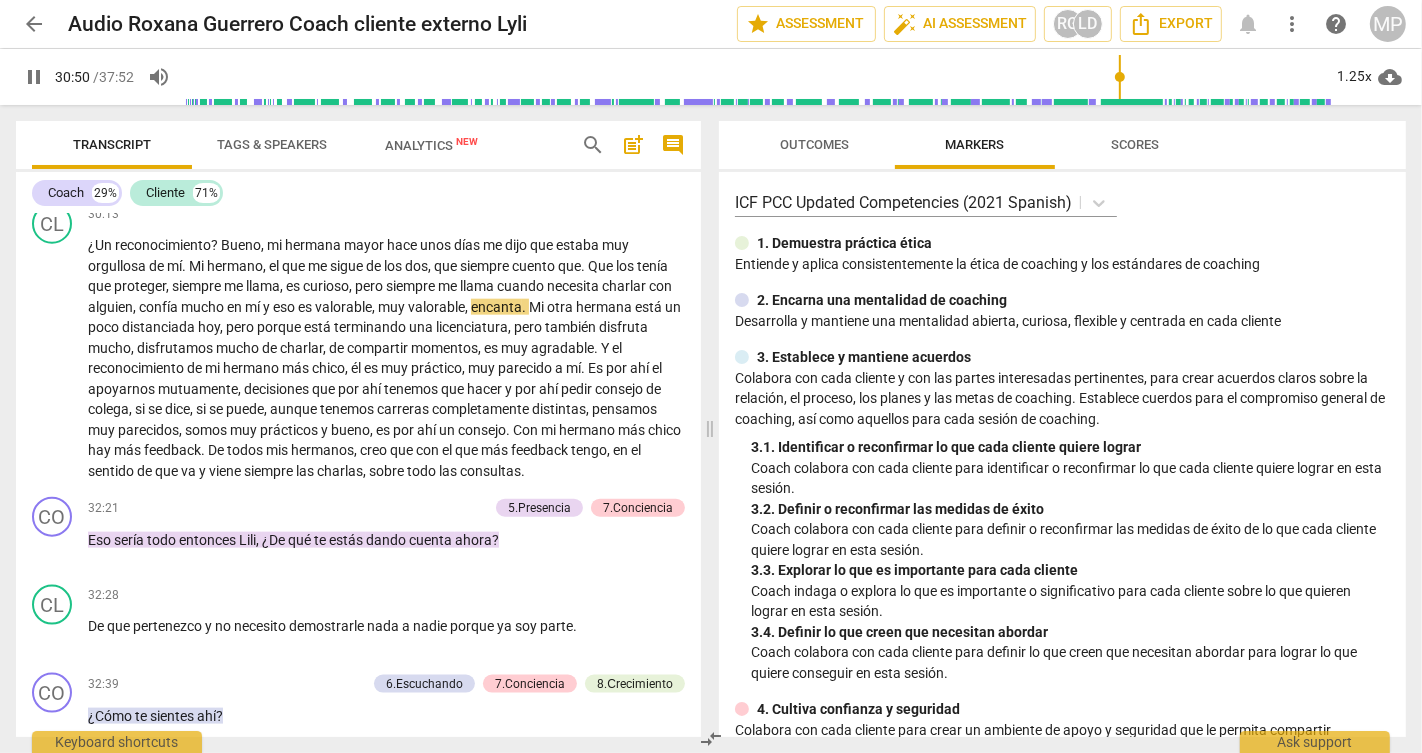 click on "pause" at bounding box center (34, 77) 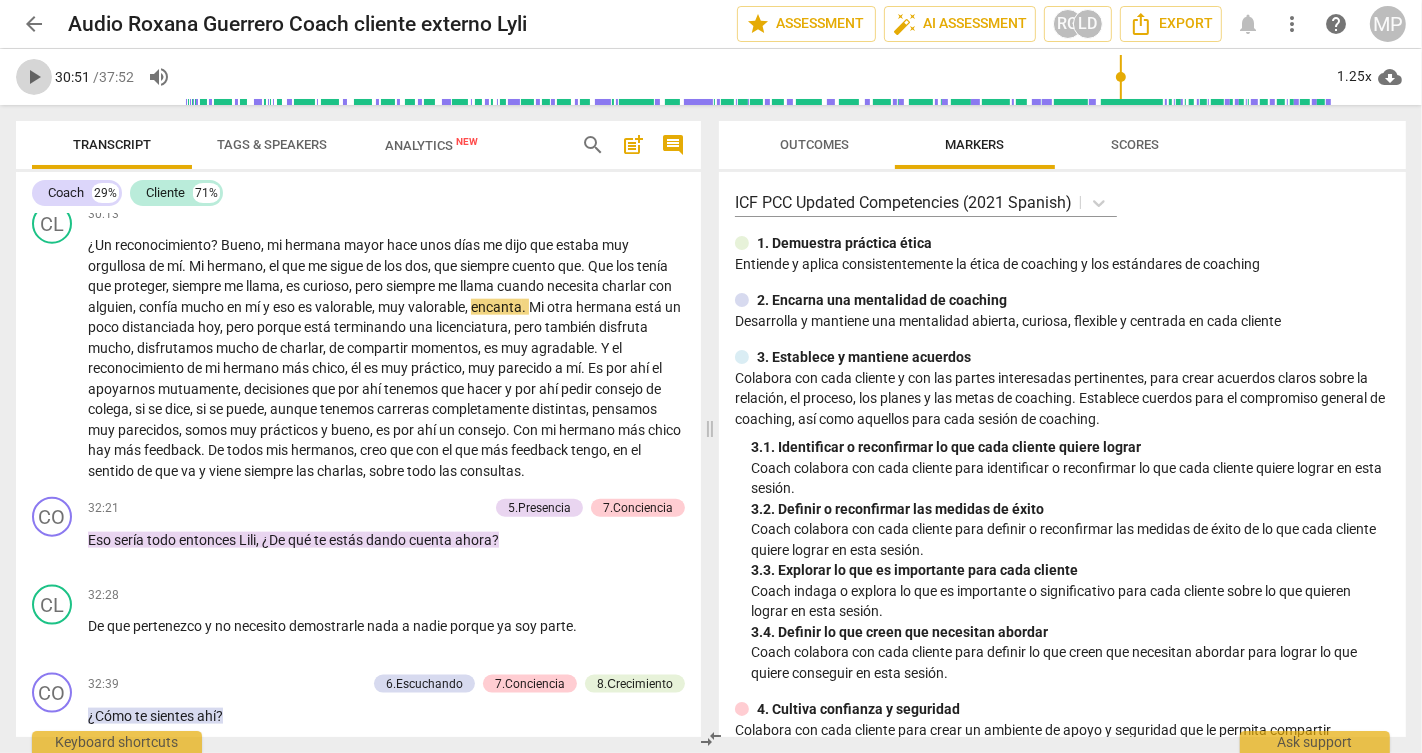 click on "play_arrow" at bounding box center (34, 77) 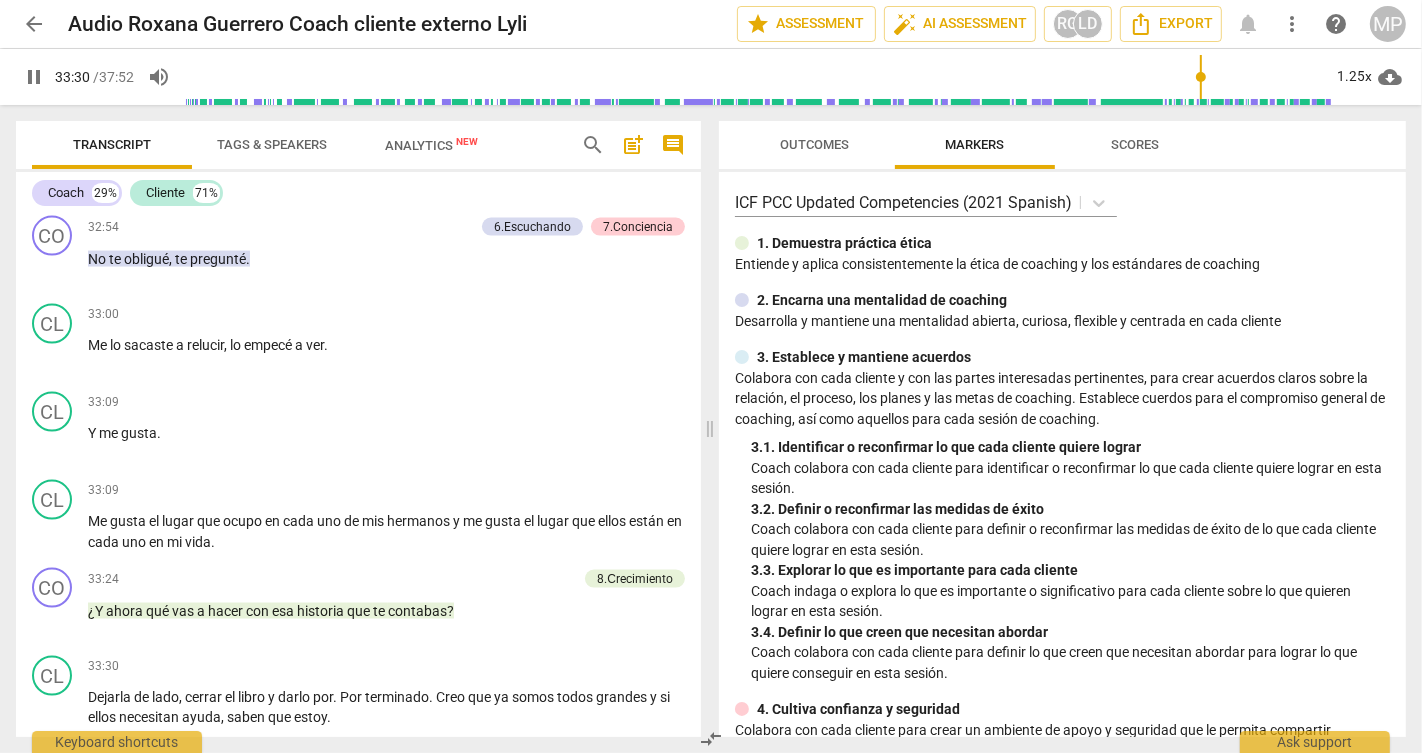 scroll, scrollTop: 9619, scrollLeft: 0, axis: vertical 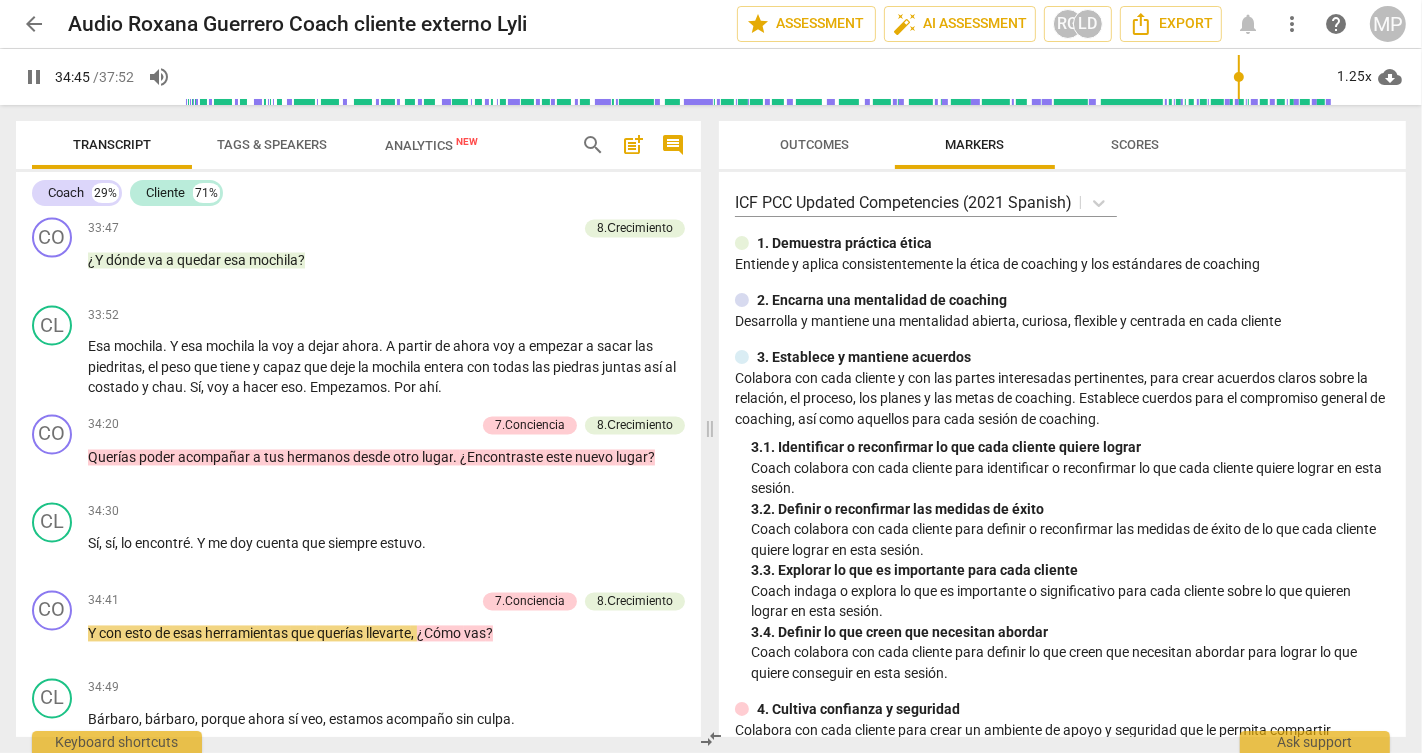 click on "pause" at bounding box center (34, 77) 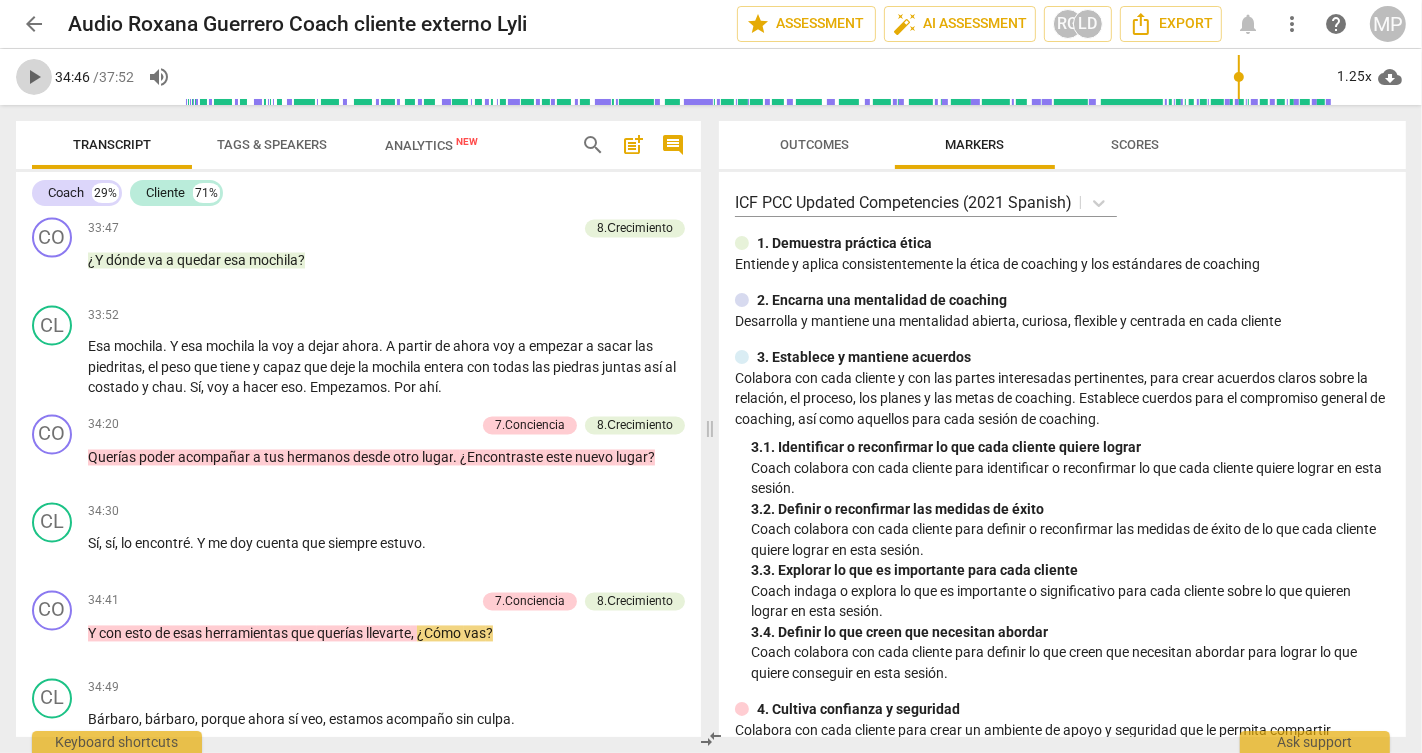 click on "play_arrow" at bounding box center [34, 77] 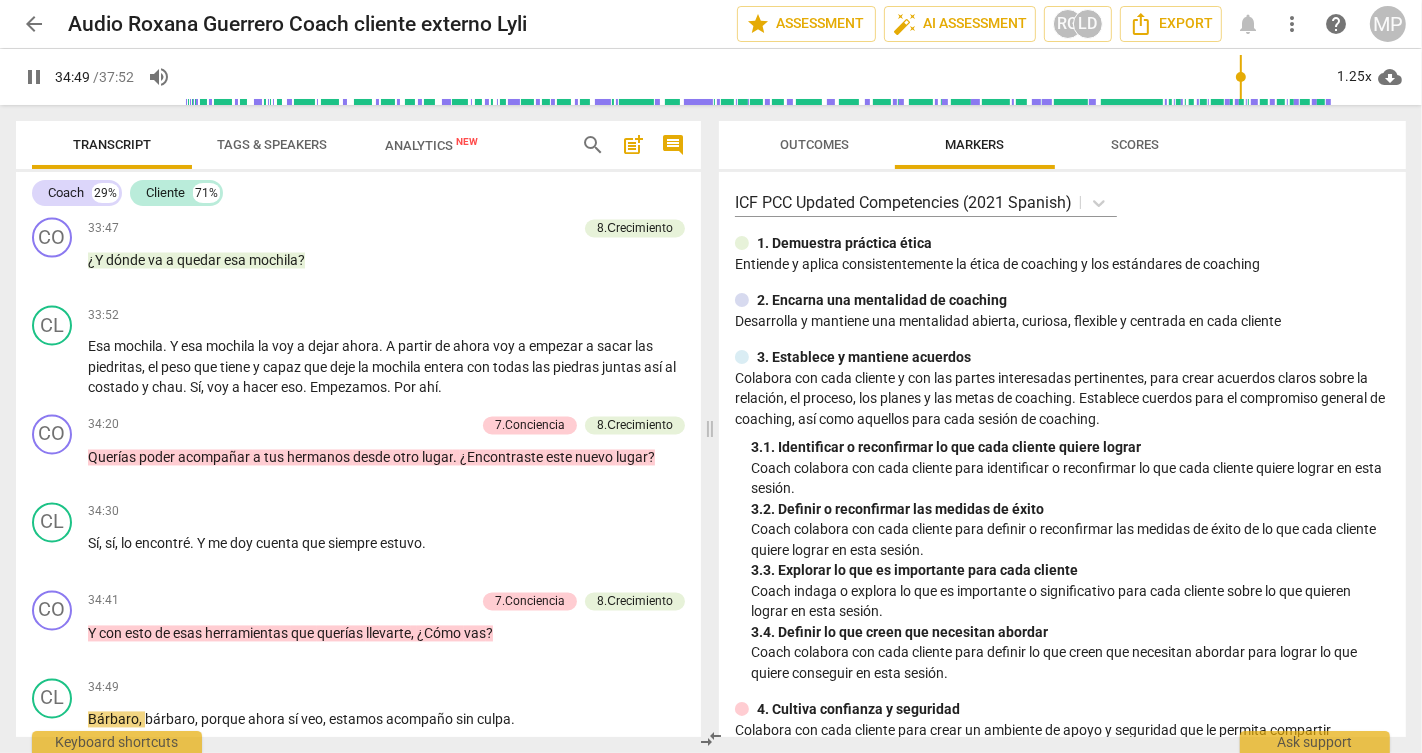 scroll, scrollTop: 10165, scrollLeft: 0, axis: vertical 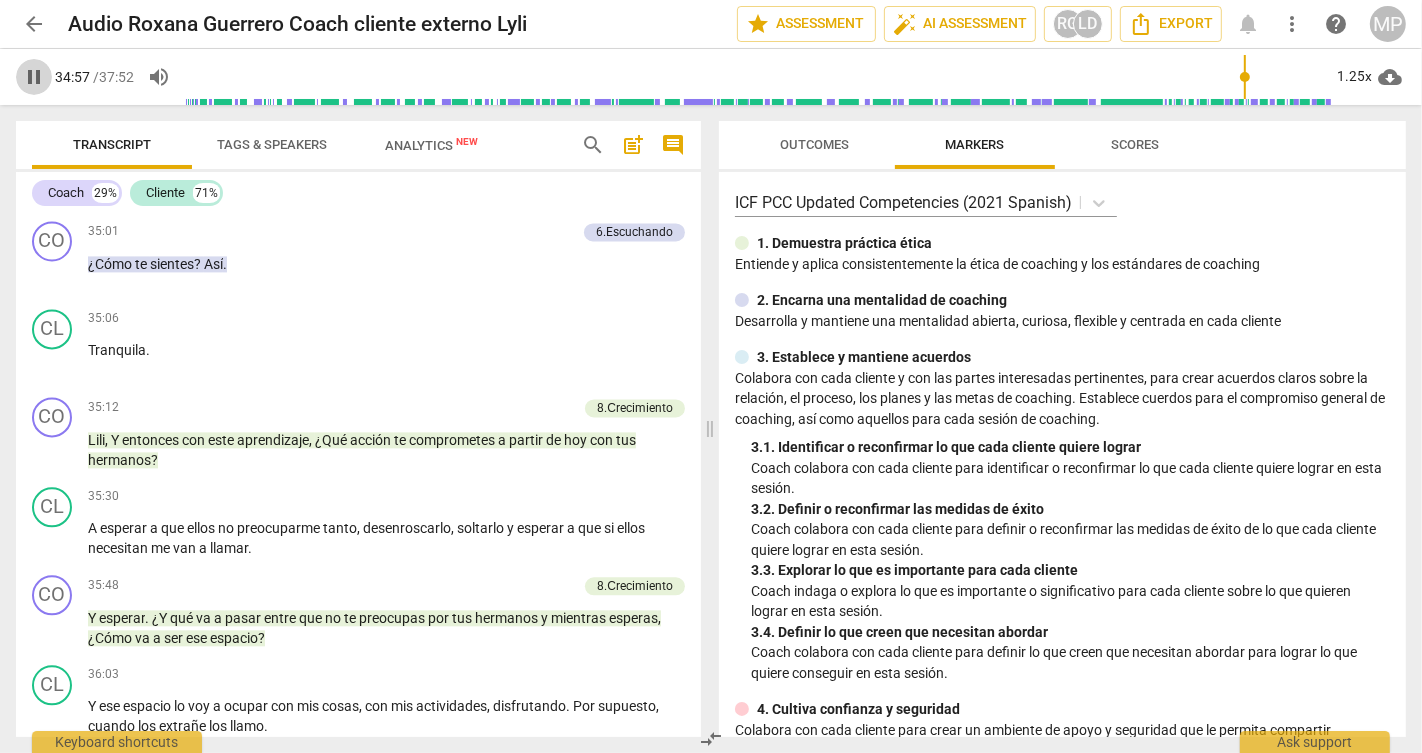 click on "pause" at bounding box center (34, 77) 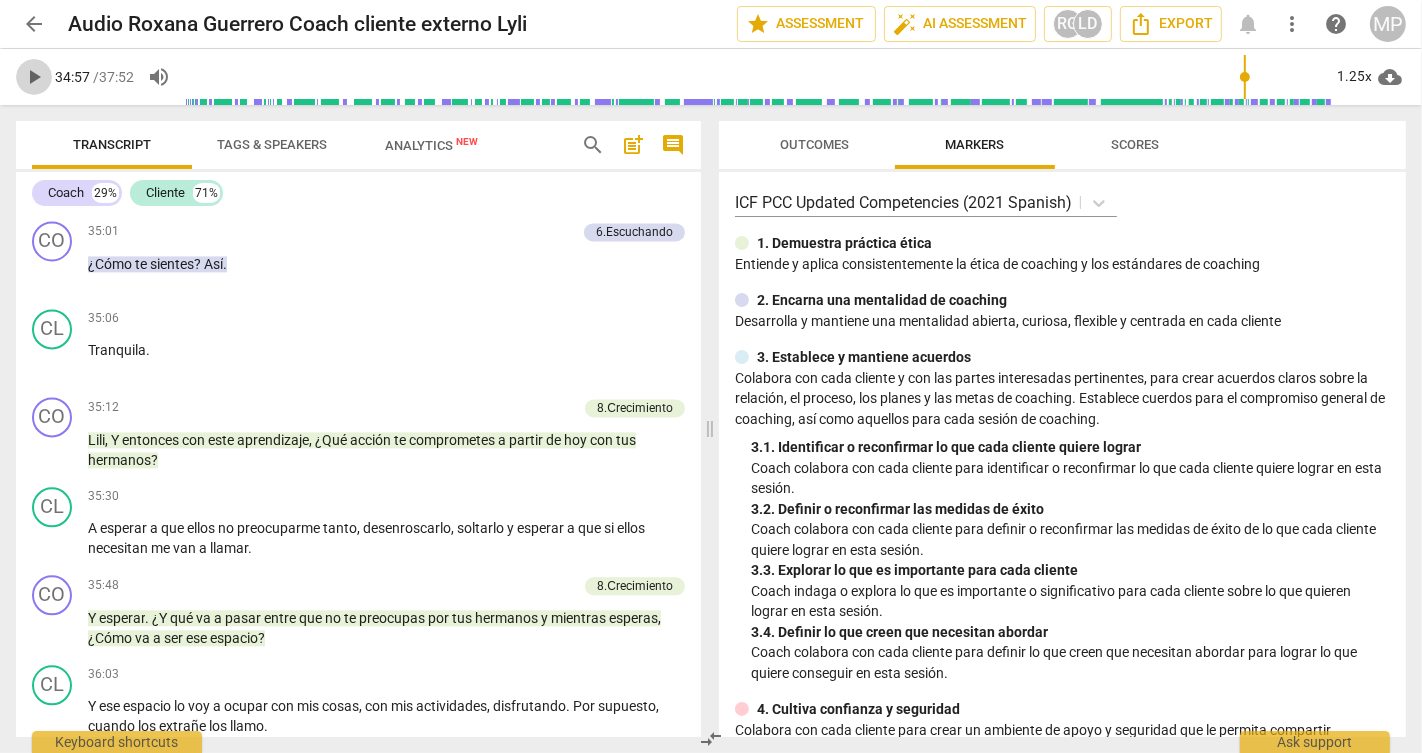 click on "play_arrow" at bounding box center (34, 77) 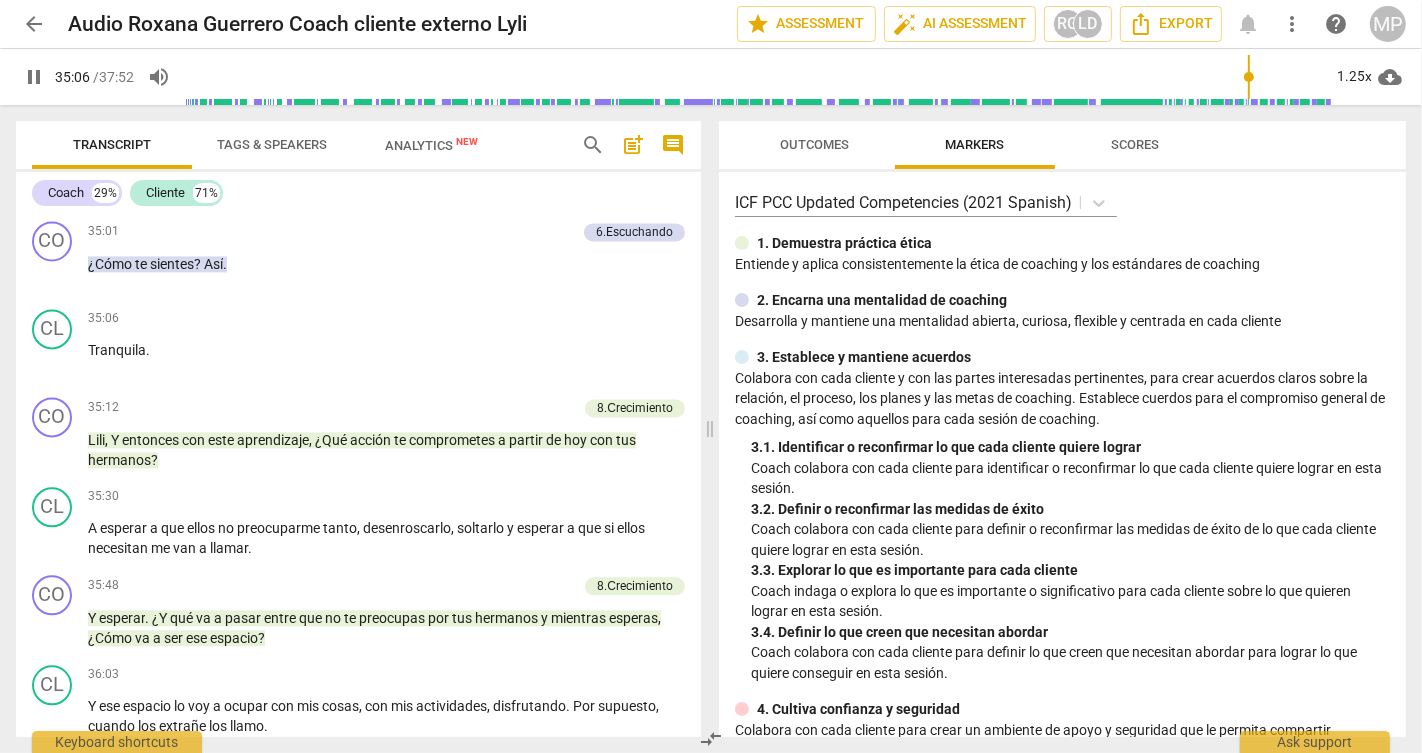 click on "pause" at bounding box center (34, 77) 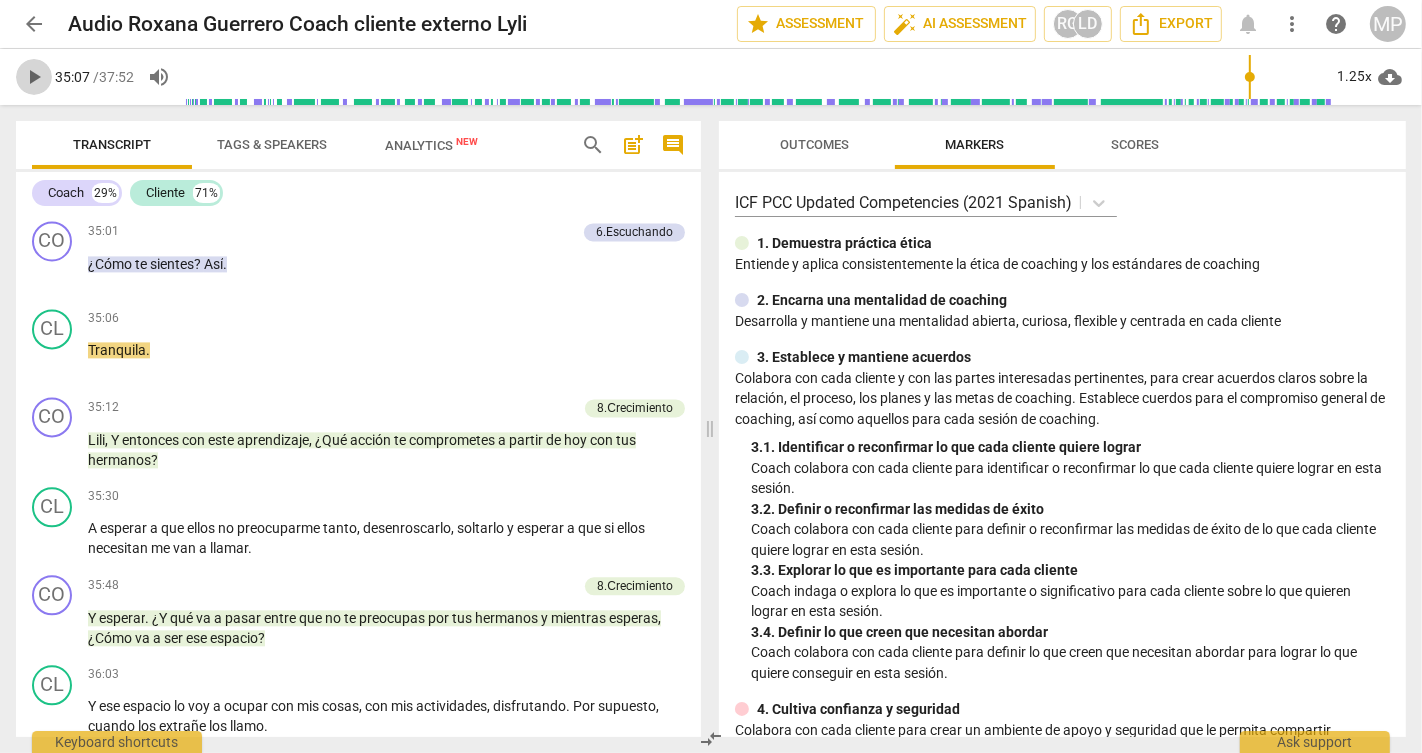 click on "play_arrow" at bounding box center [34, 77] 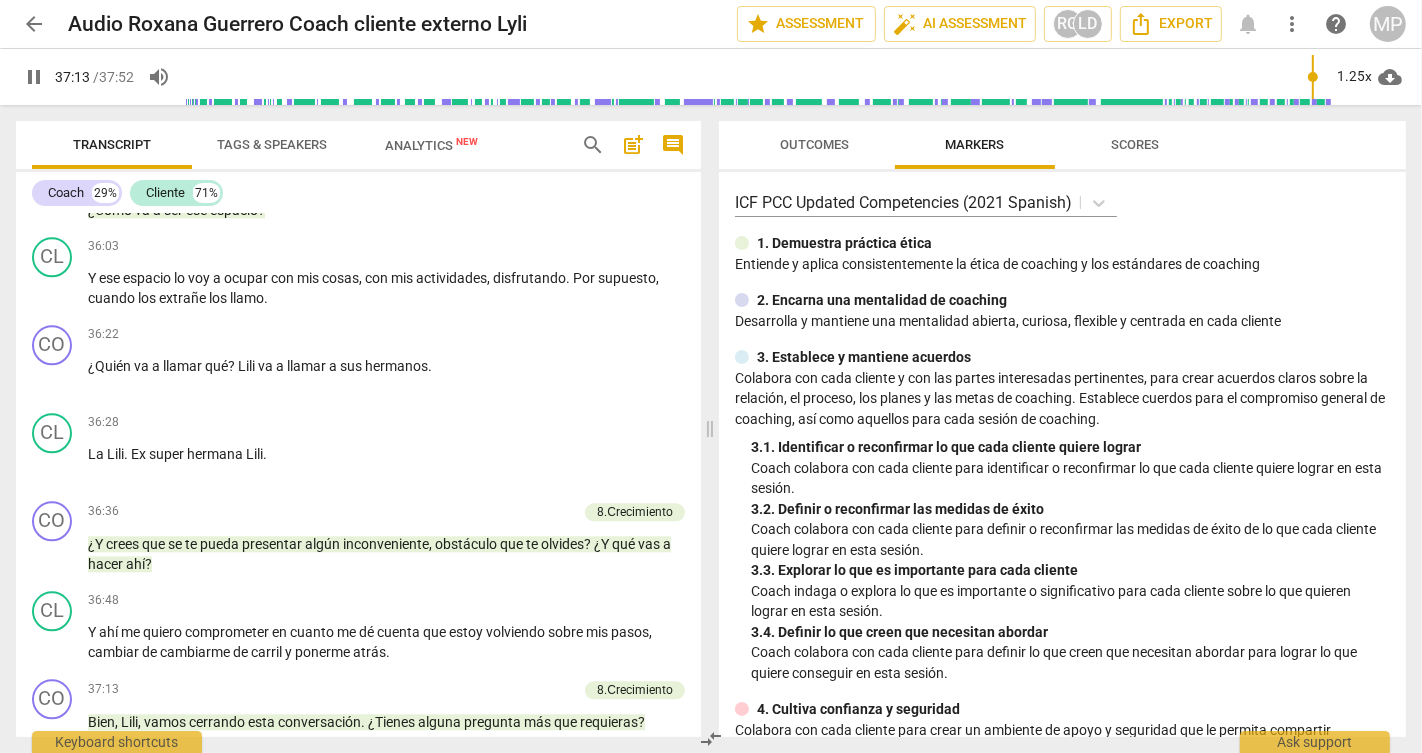 scroll, scrollTop: 10930, scrollLeft: 0, axis: vertical 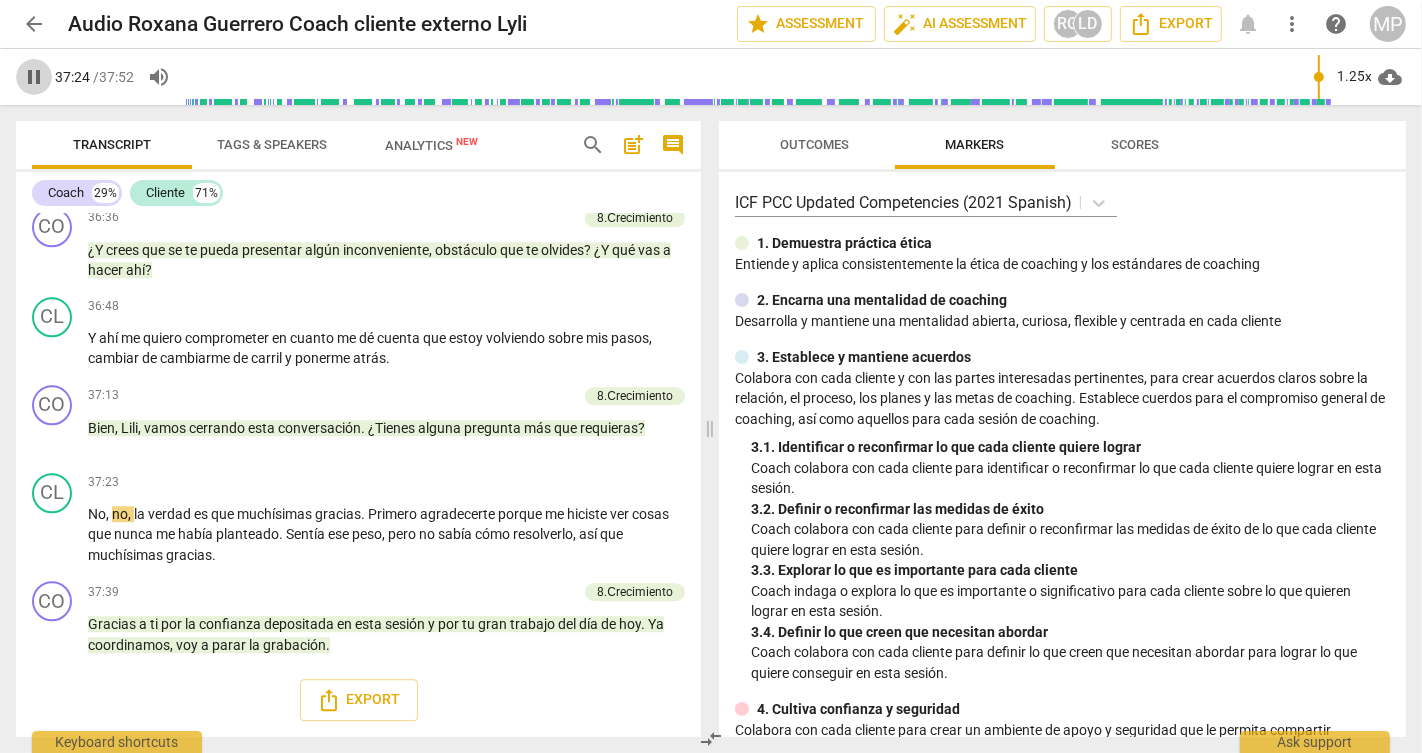 click on "pause" at bounding box center [34, 77] 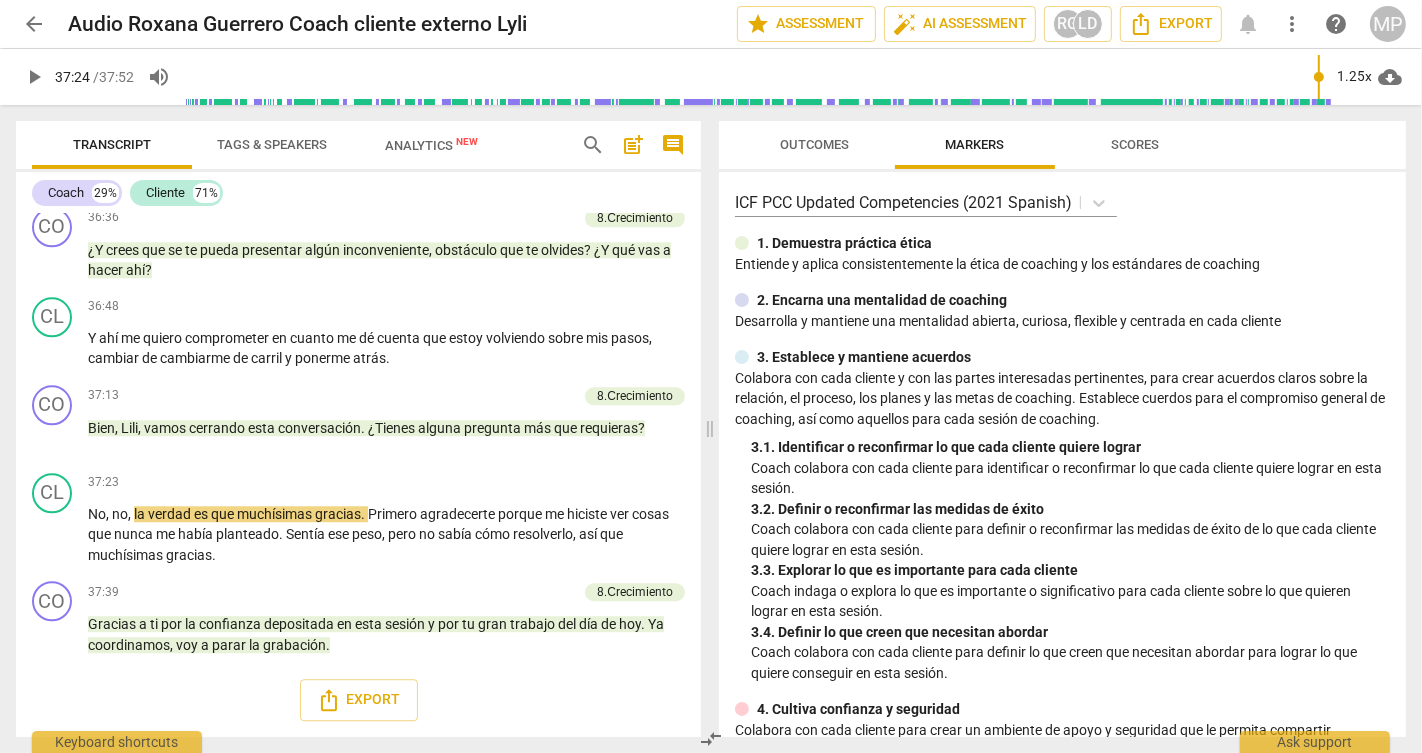 type on "2244" 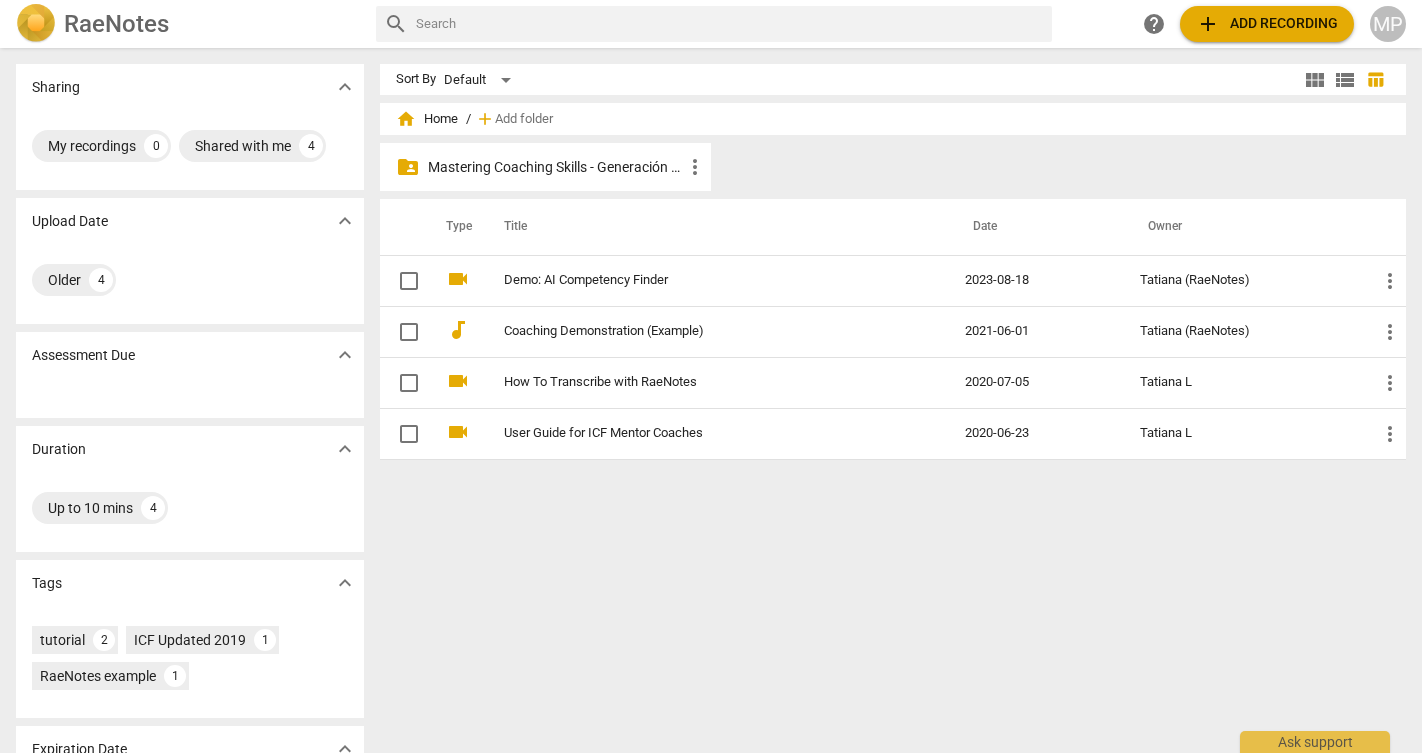 scroll, scrollTop: 0, scrollLeft: 0, axis: both 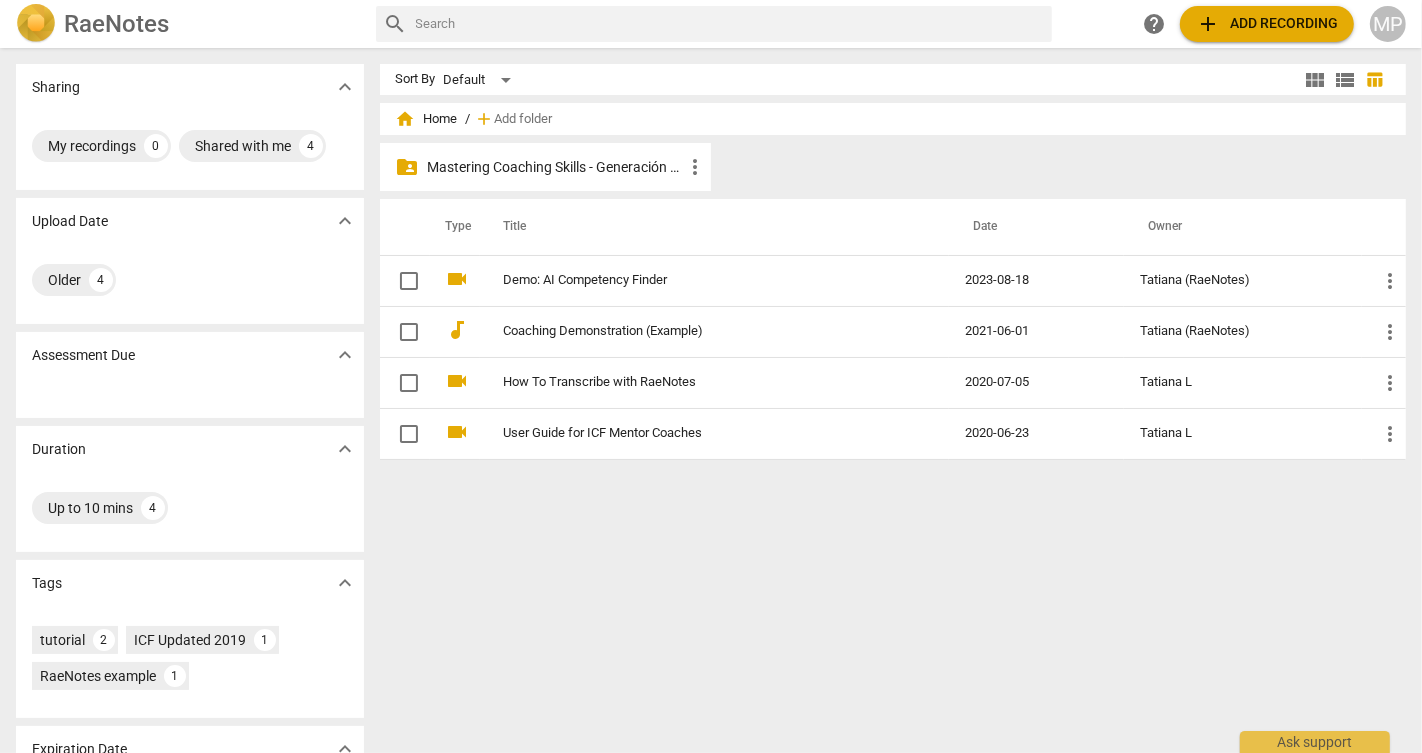 click on "Mastering Coaching Skills - Generación 31" at bounding box center (555, 167) 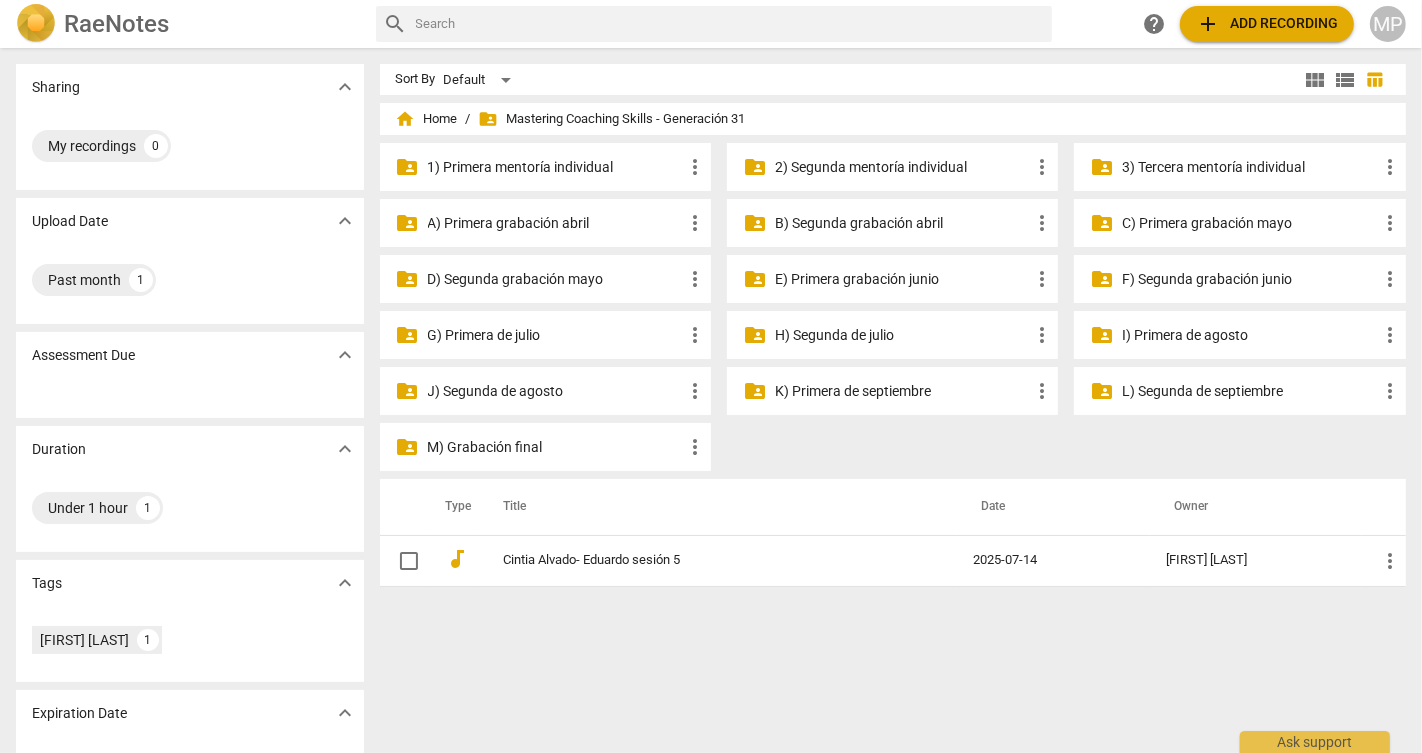 click on "M) Grabación final" at bounding box center (555, 447) 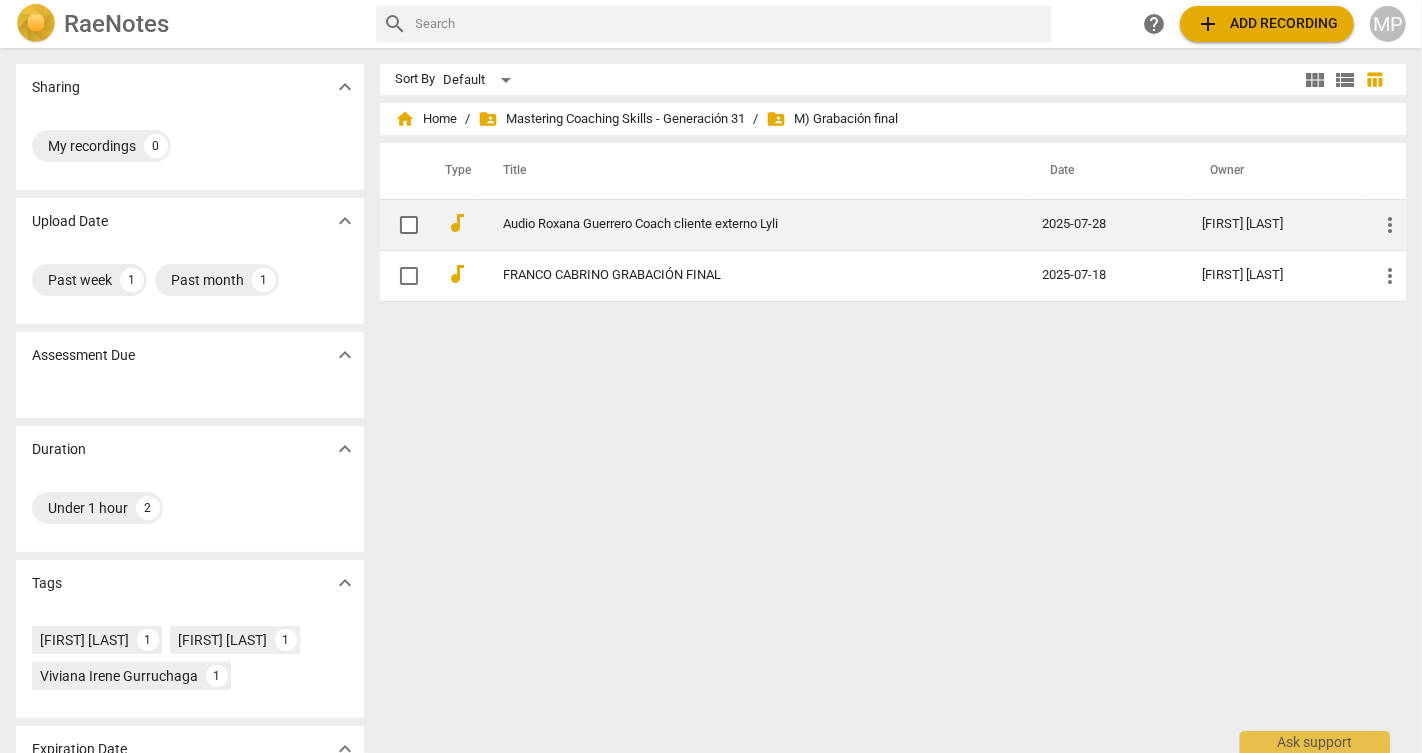 click on "Audio Roxana Guerrero Coach cliente externo Lyli" at bounding box center [737, 224] 